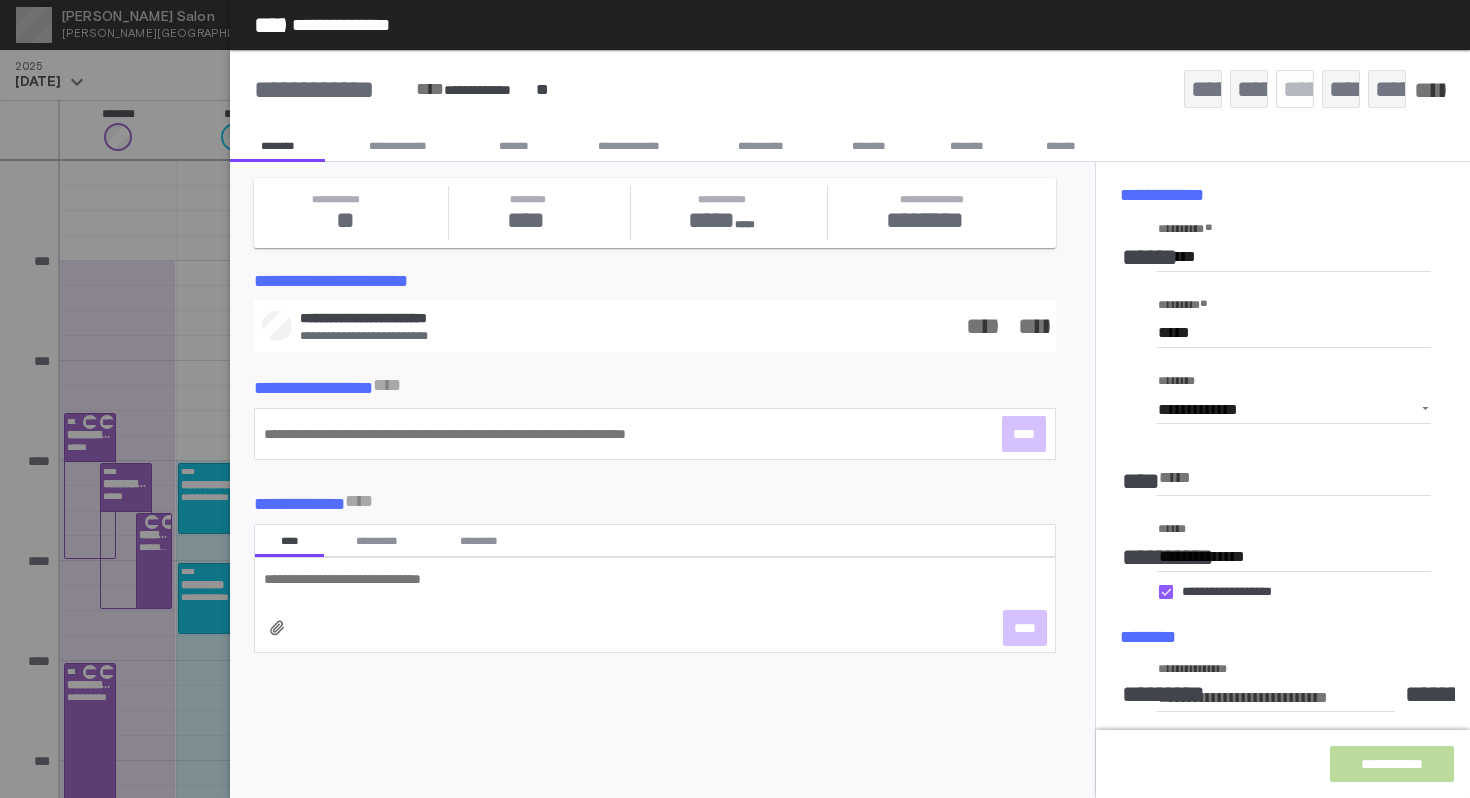 scroll, scrollTop: 0, scrollLeft: 0, axis: both 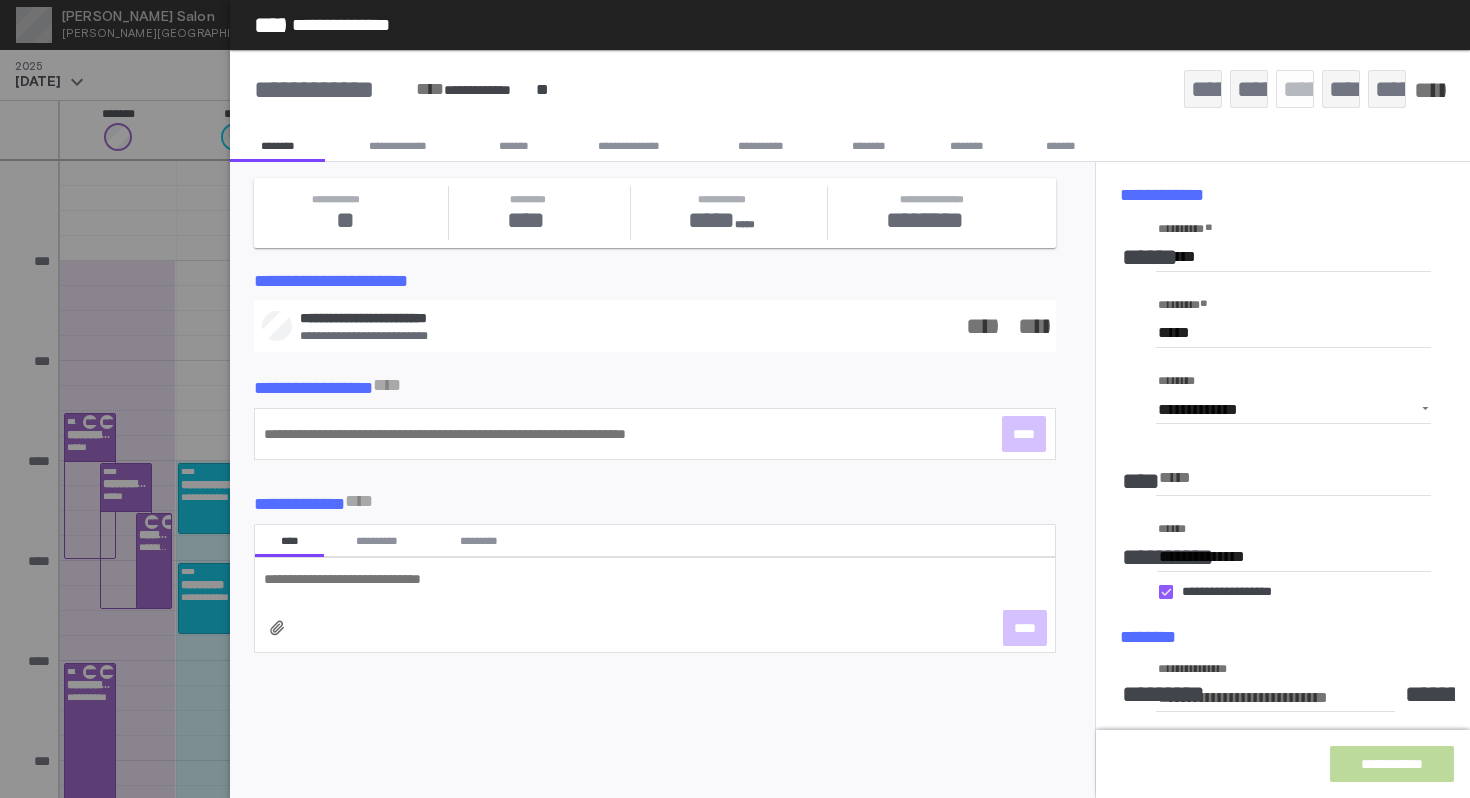 click on "*******" at bounding box center (513, 146) 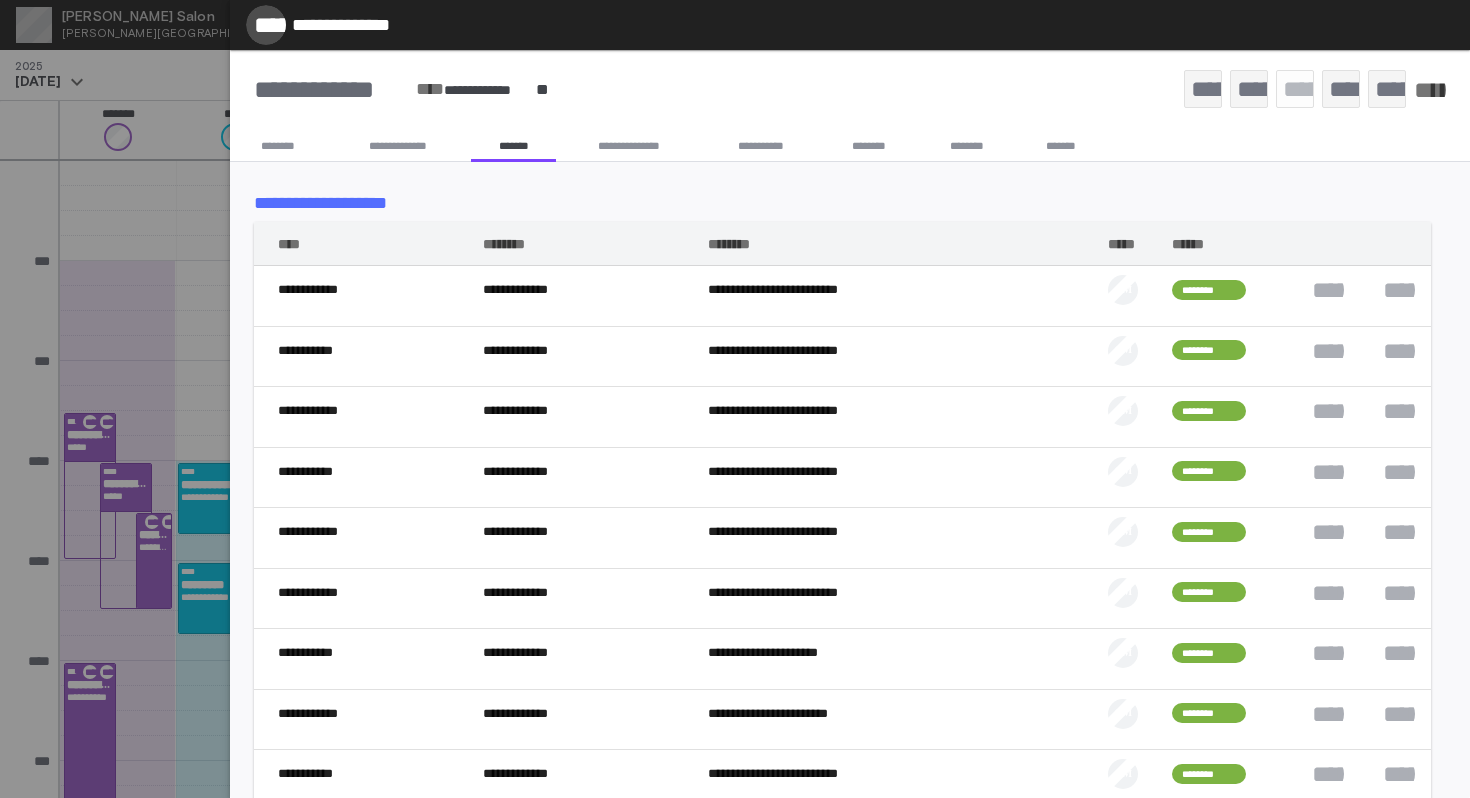 click on "*****" 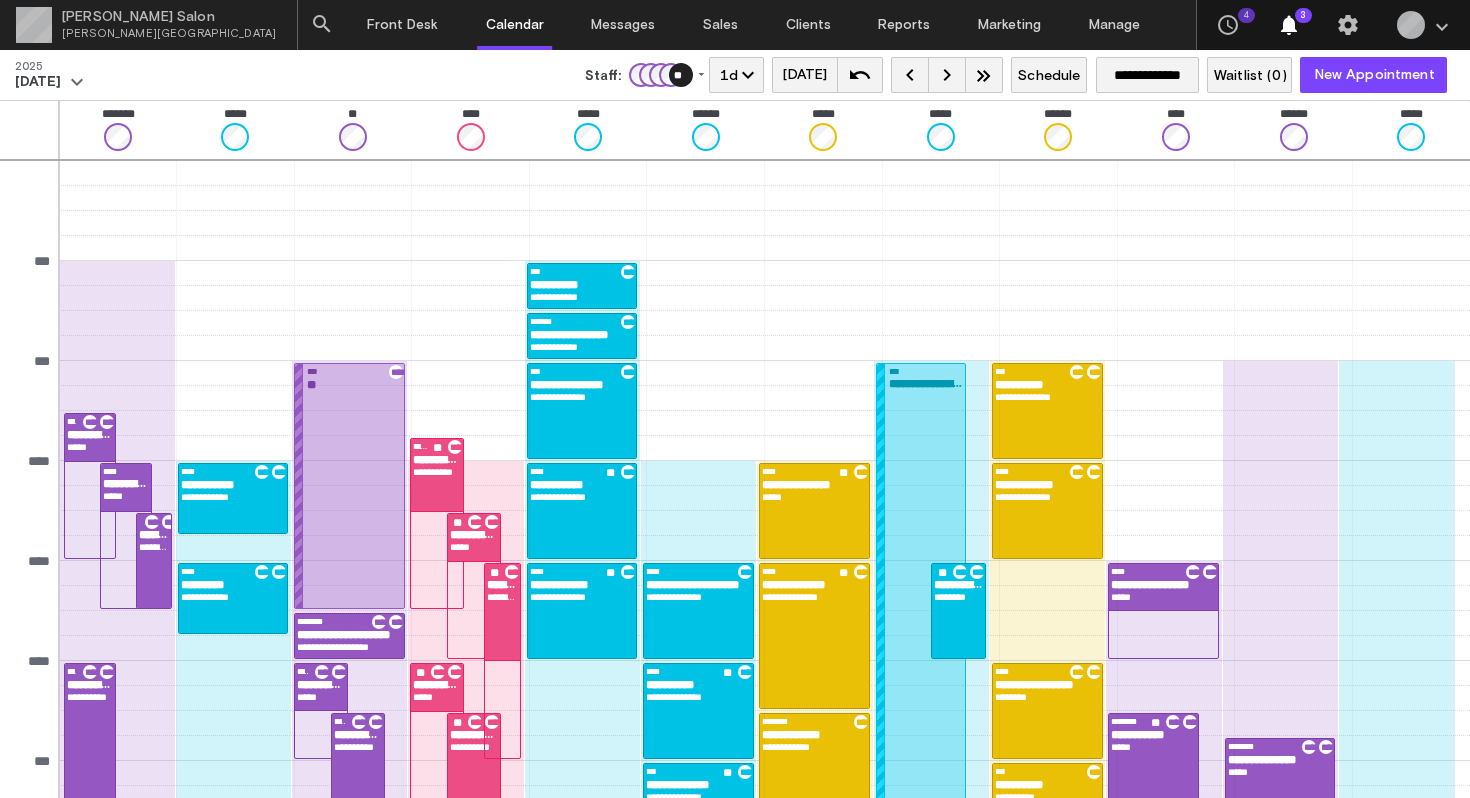 click on "**********" at bounding box center [582, 611] 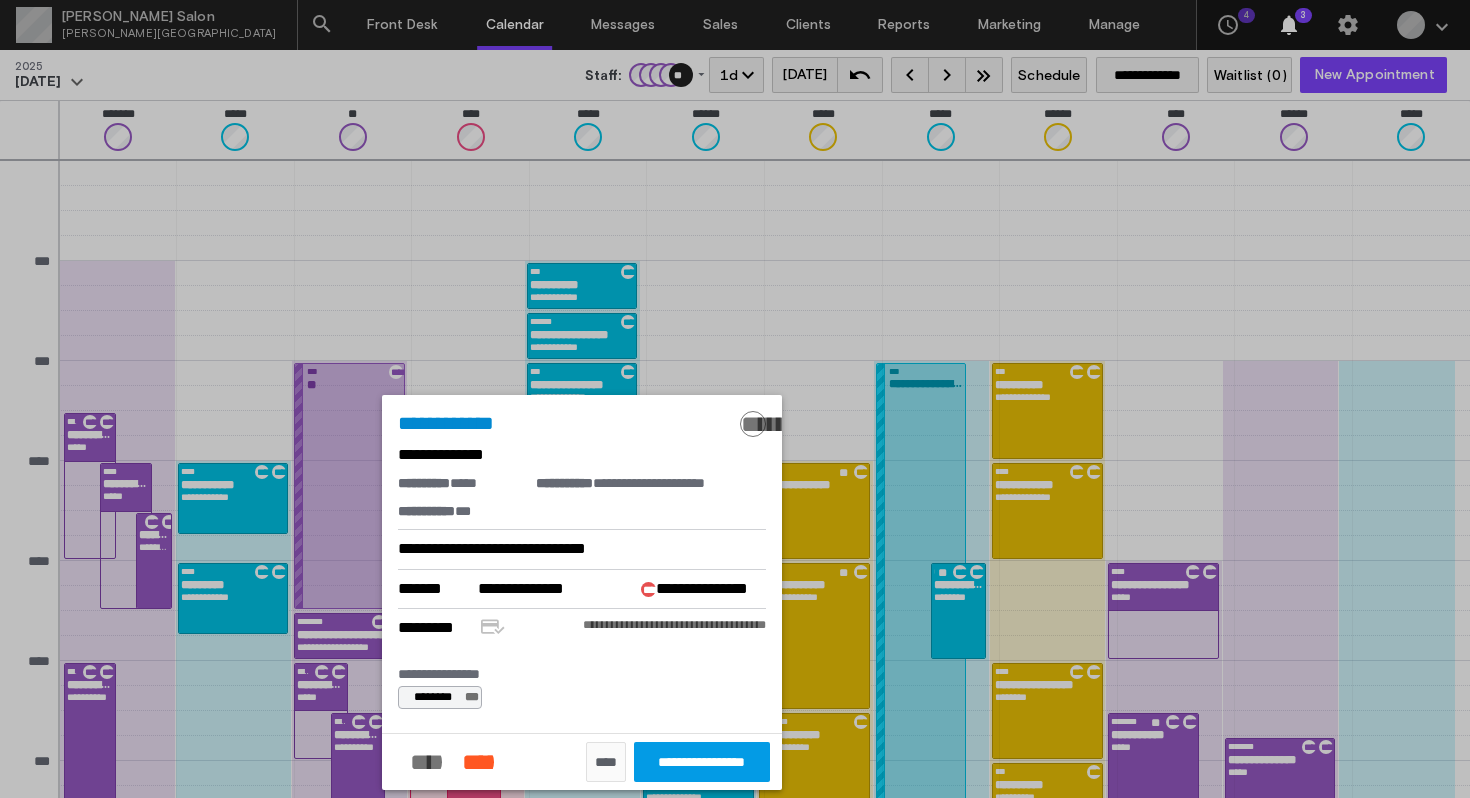 click on "****" 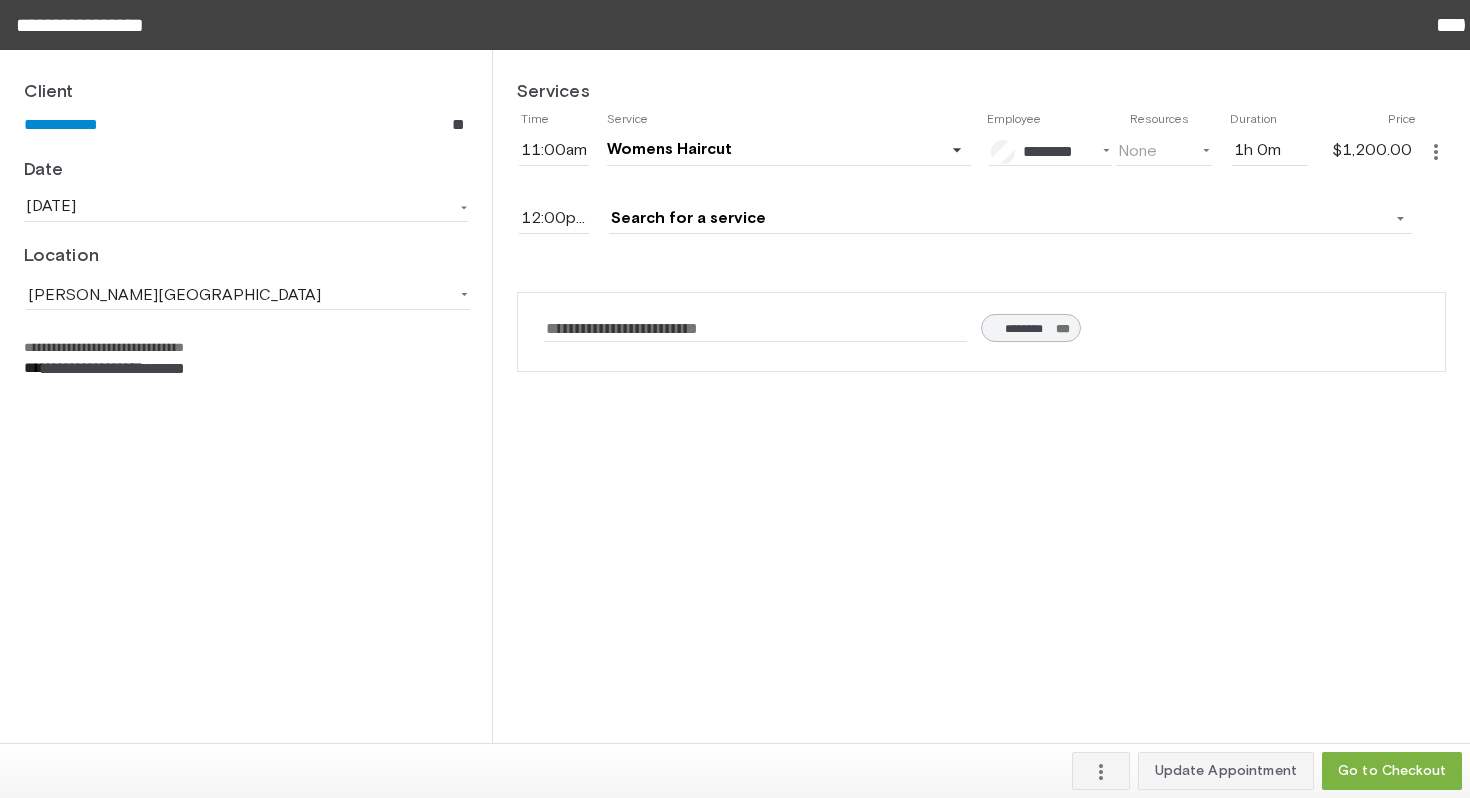 click on "more_vert" 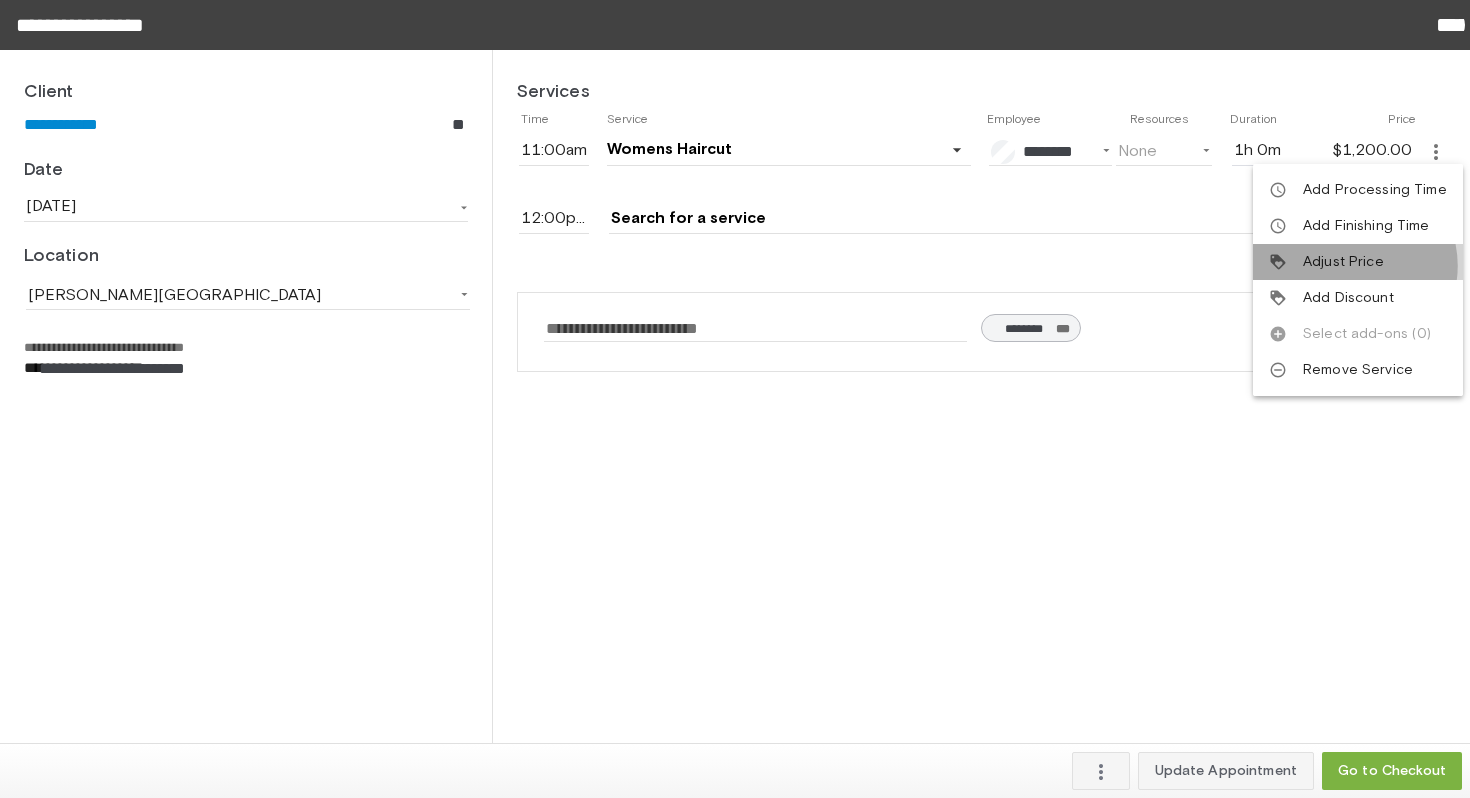click on "Adjust Price" at bounding box center [1343, 262] 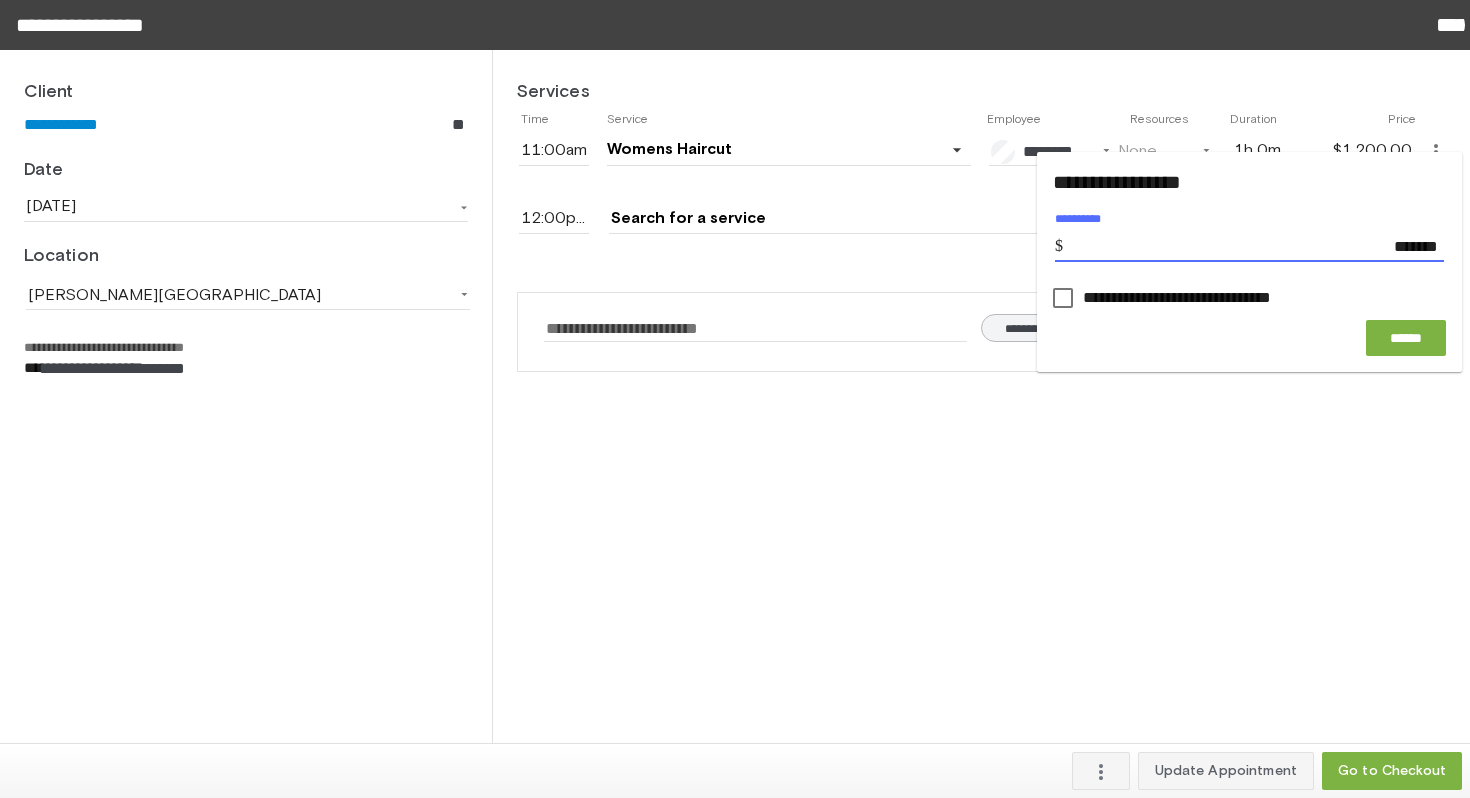 type on "********" 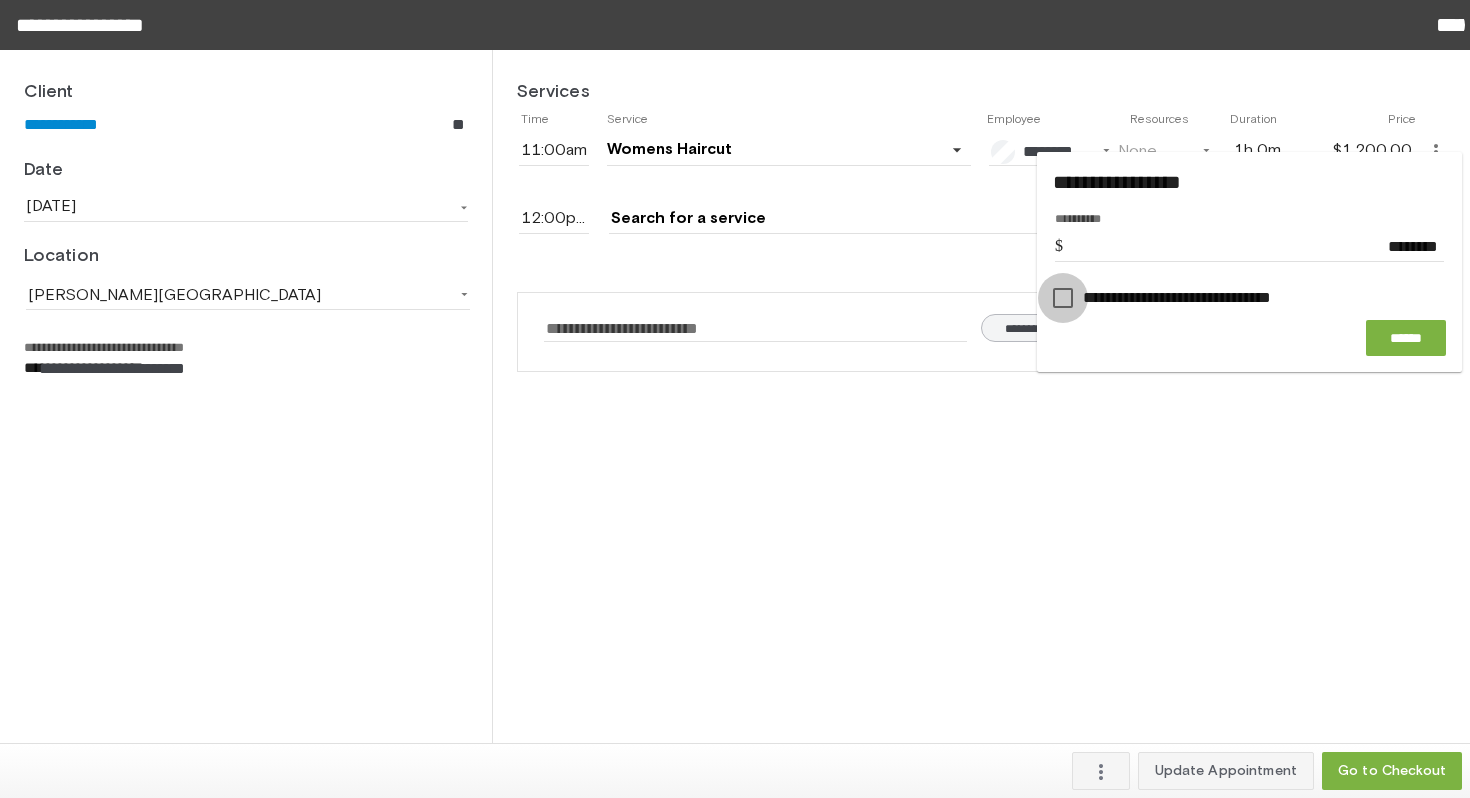 click 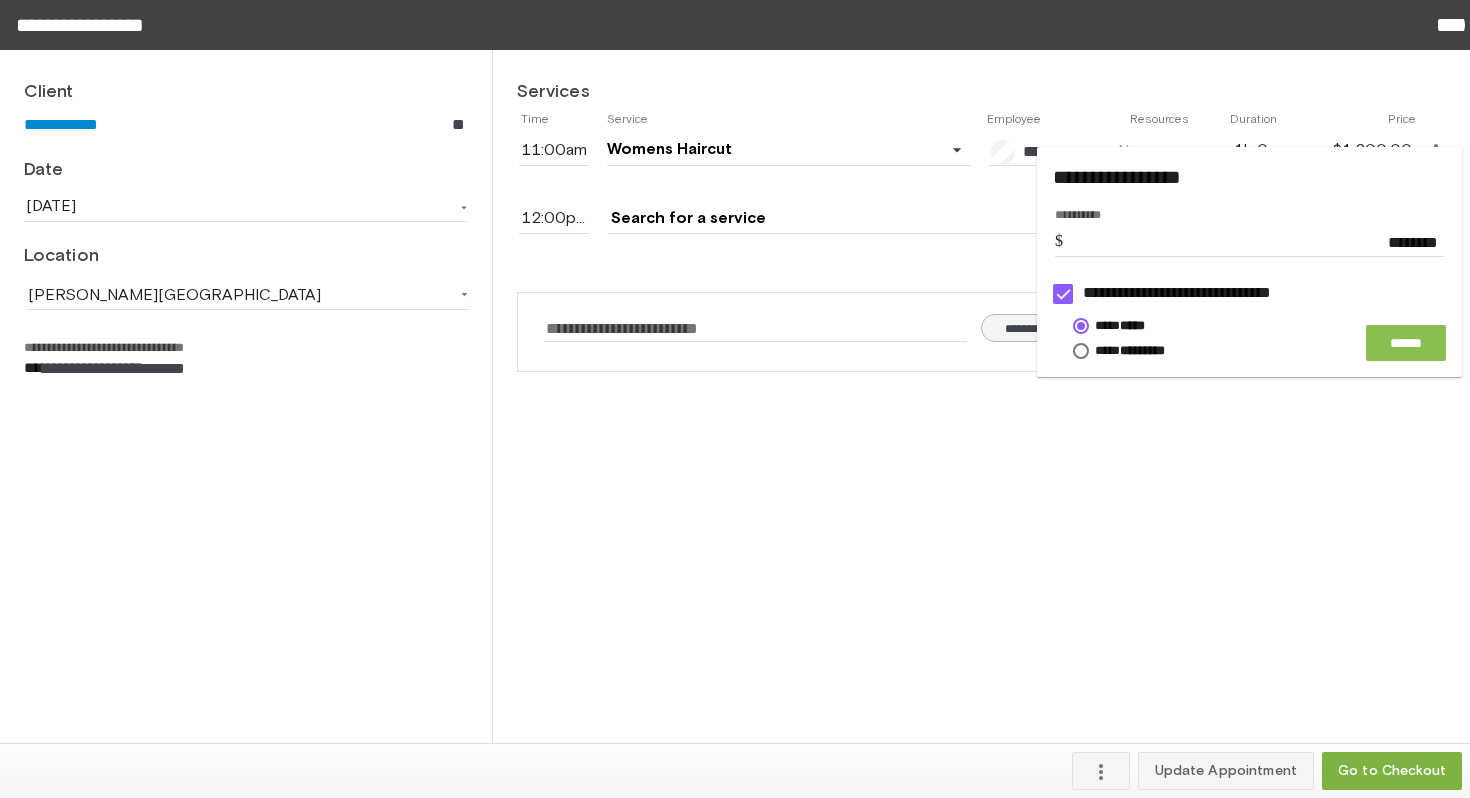 click on "******" 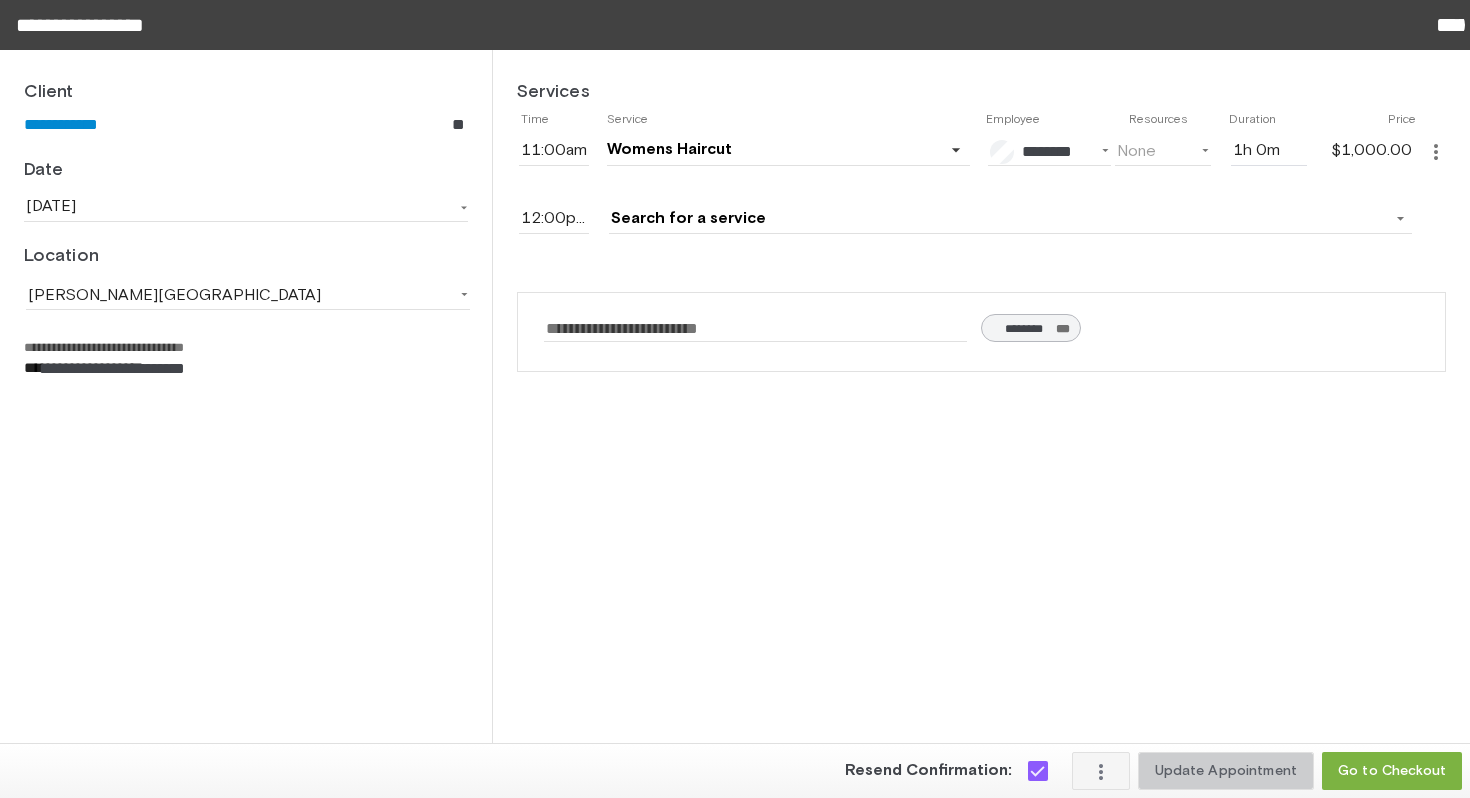 click on "Update Appointment" 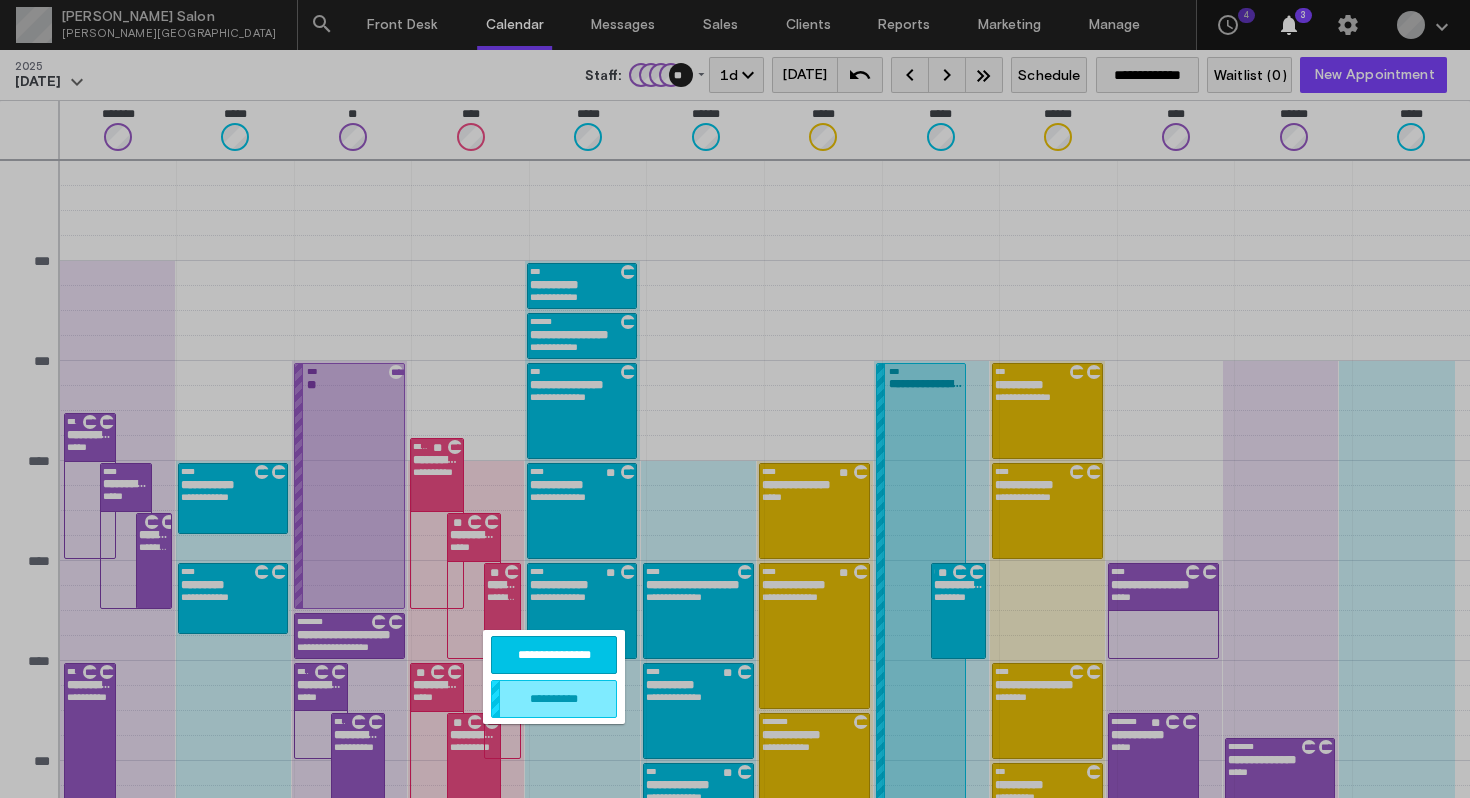 click on "**********" at bounding box center (554, 655) 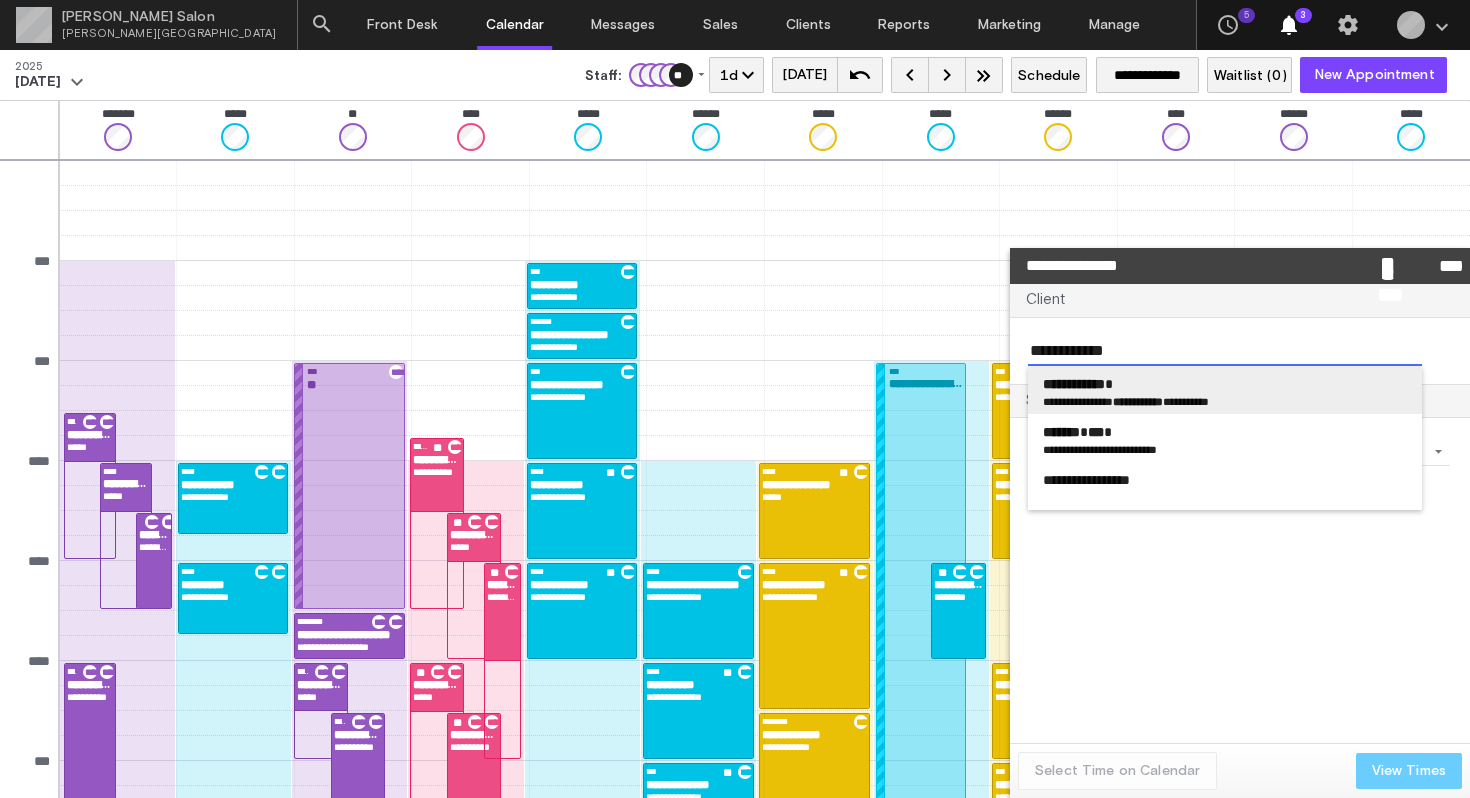 click on "**********" at bounding box center [1225, 402] 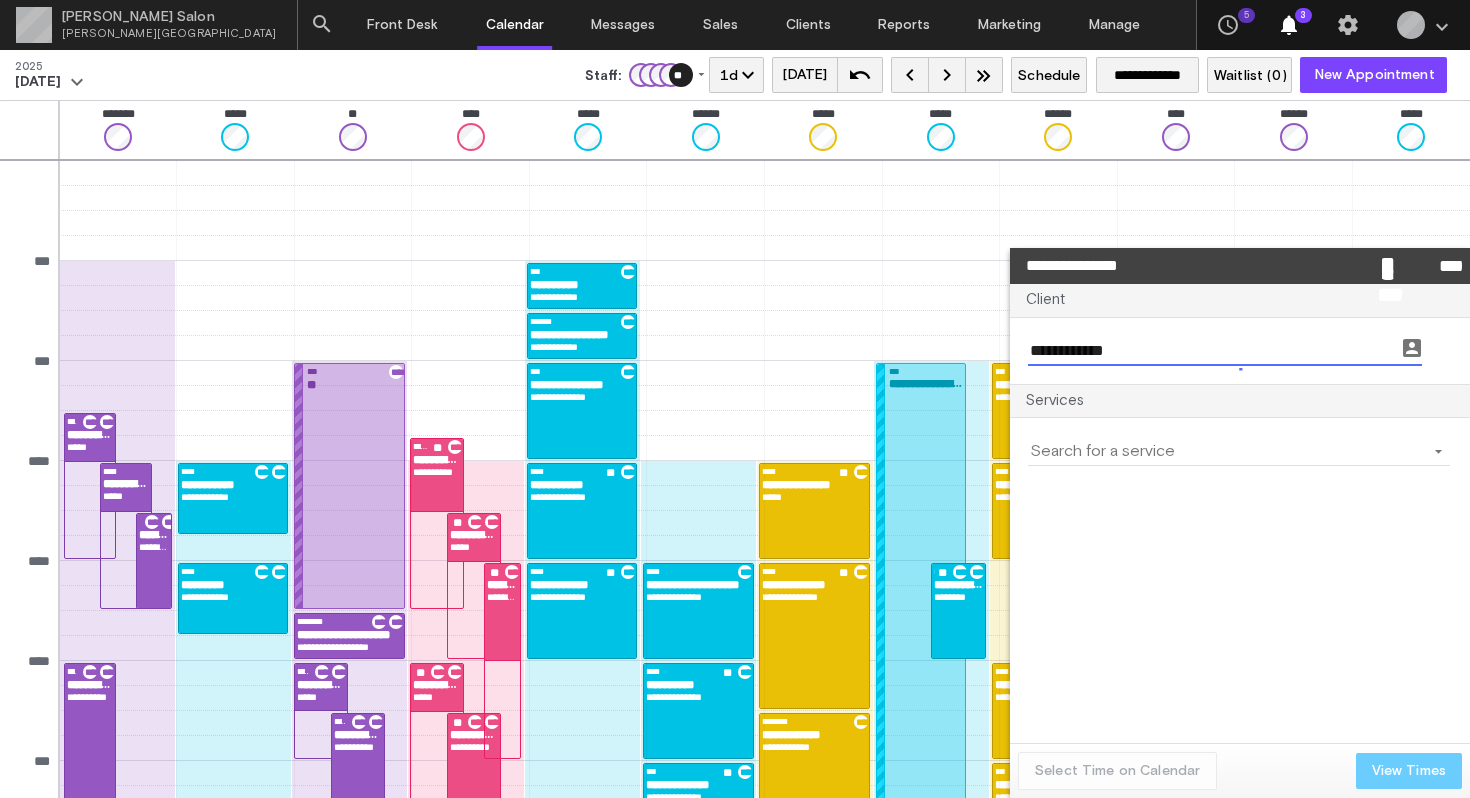 type on "**********" 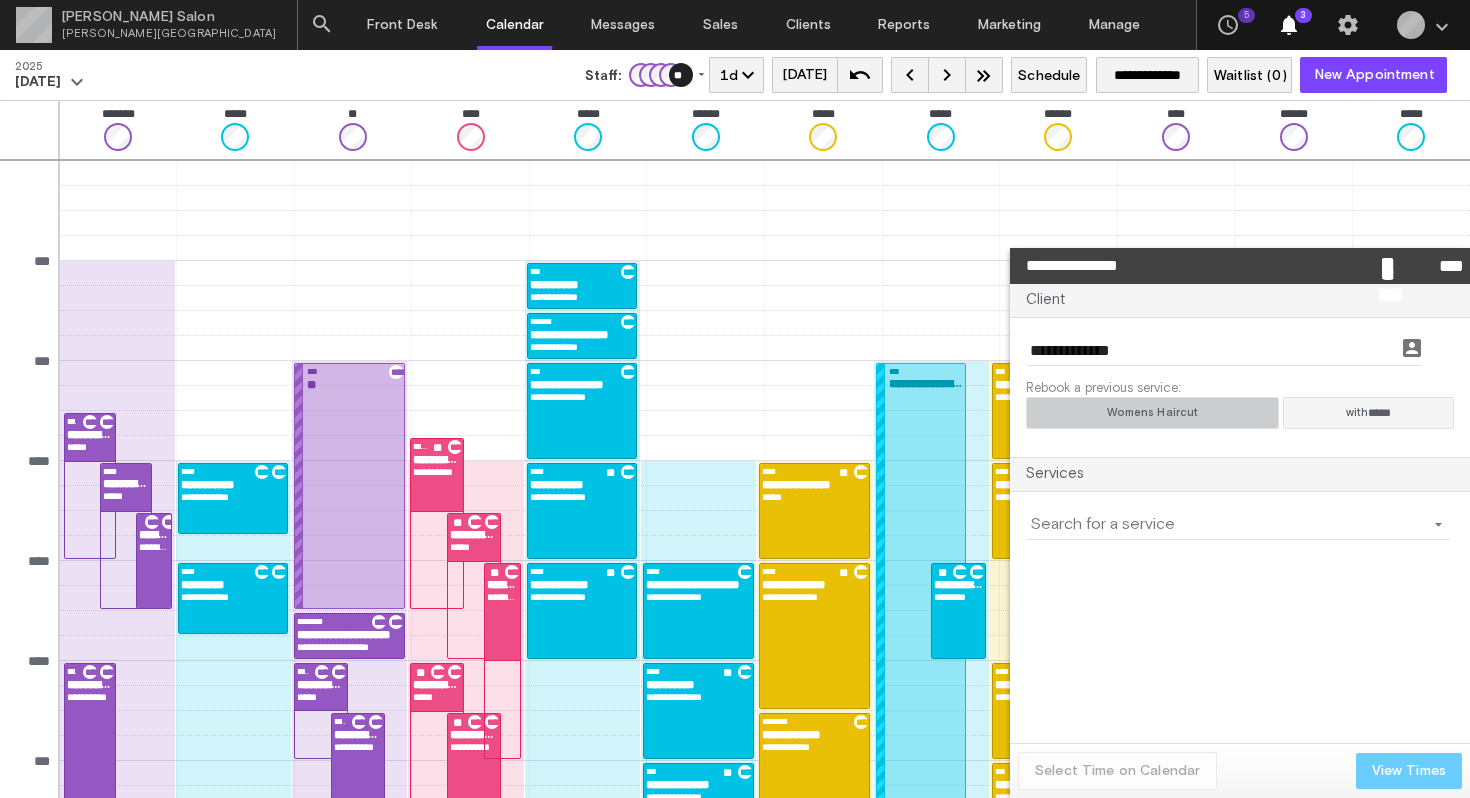 click on "Womens Haircut" 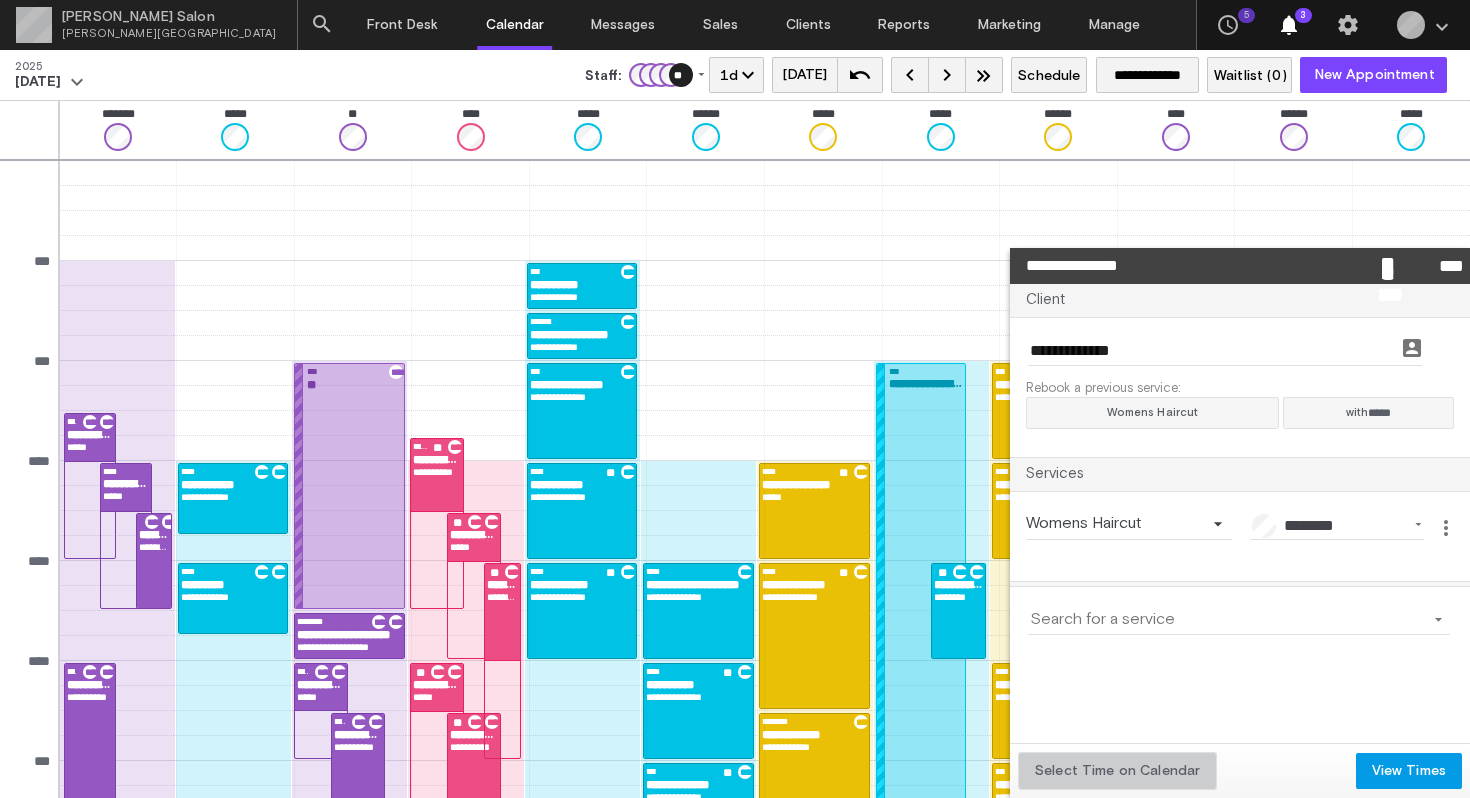 click on "Select Time on Calendar" 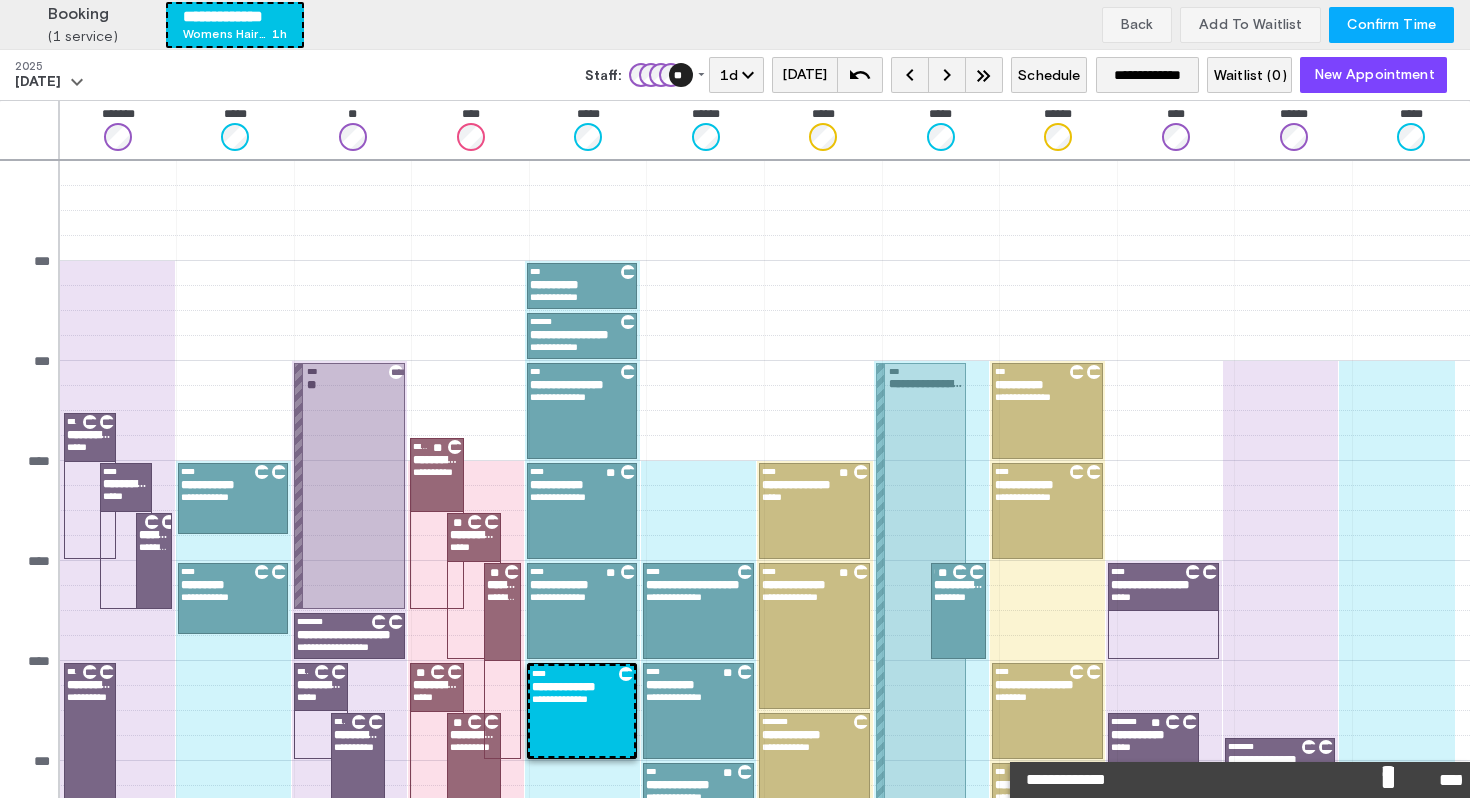 click on "Confirm Time" at bounding box center [1391, 25] 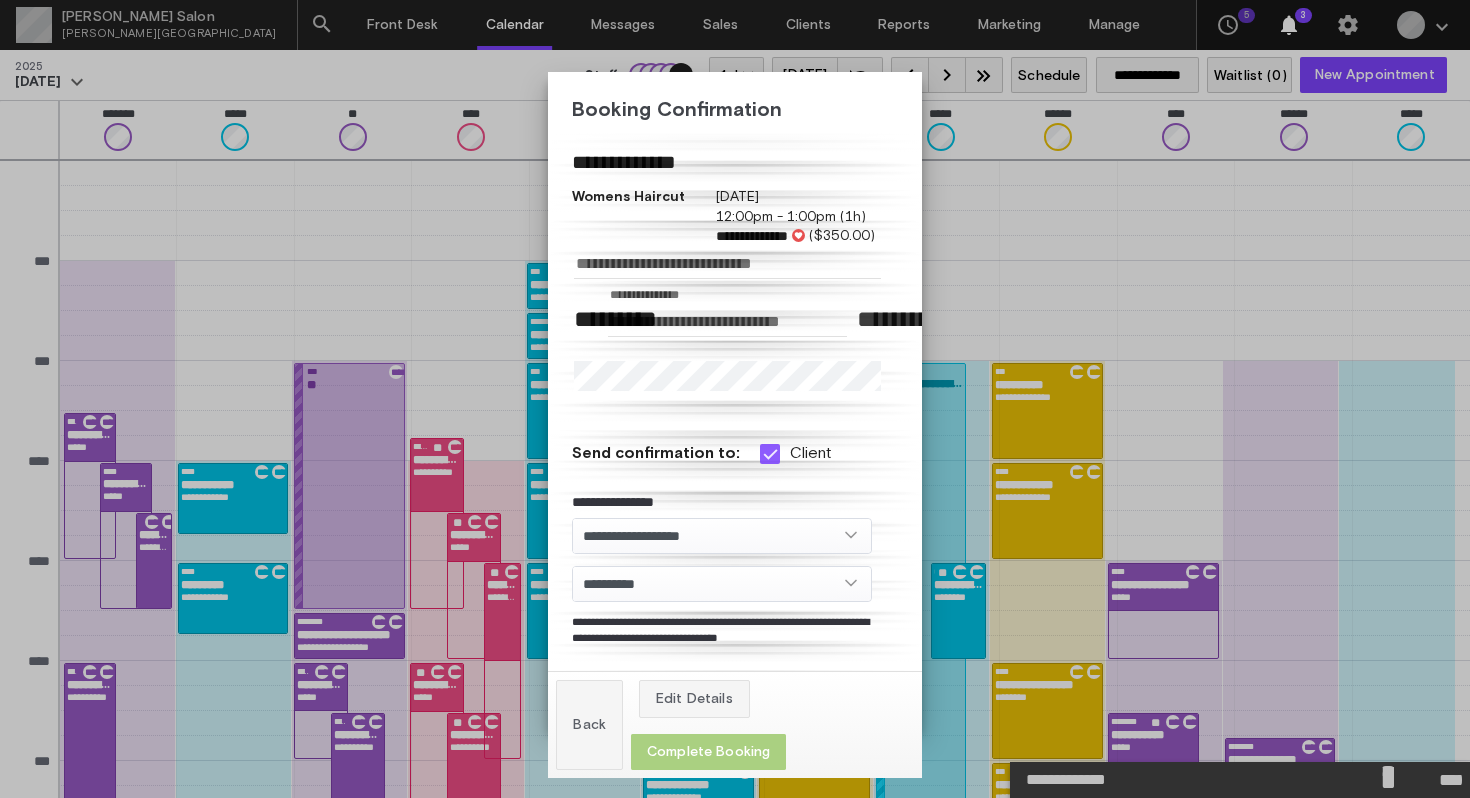click on "Complete Booking" 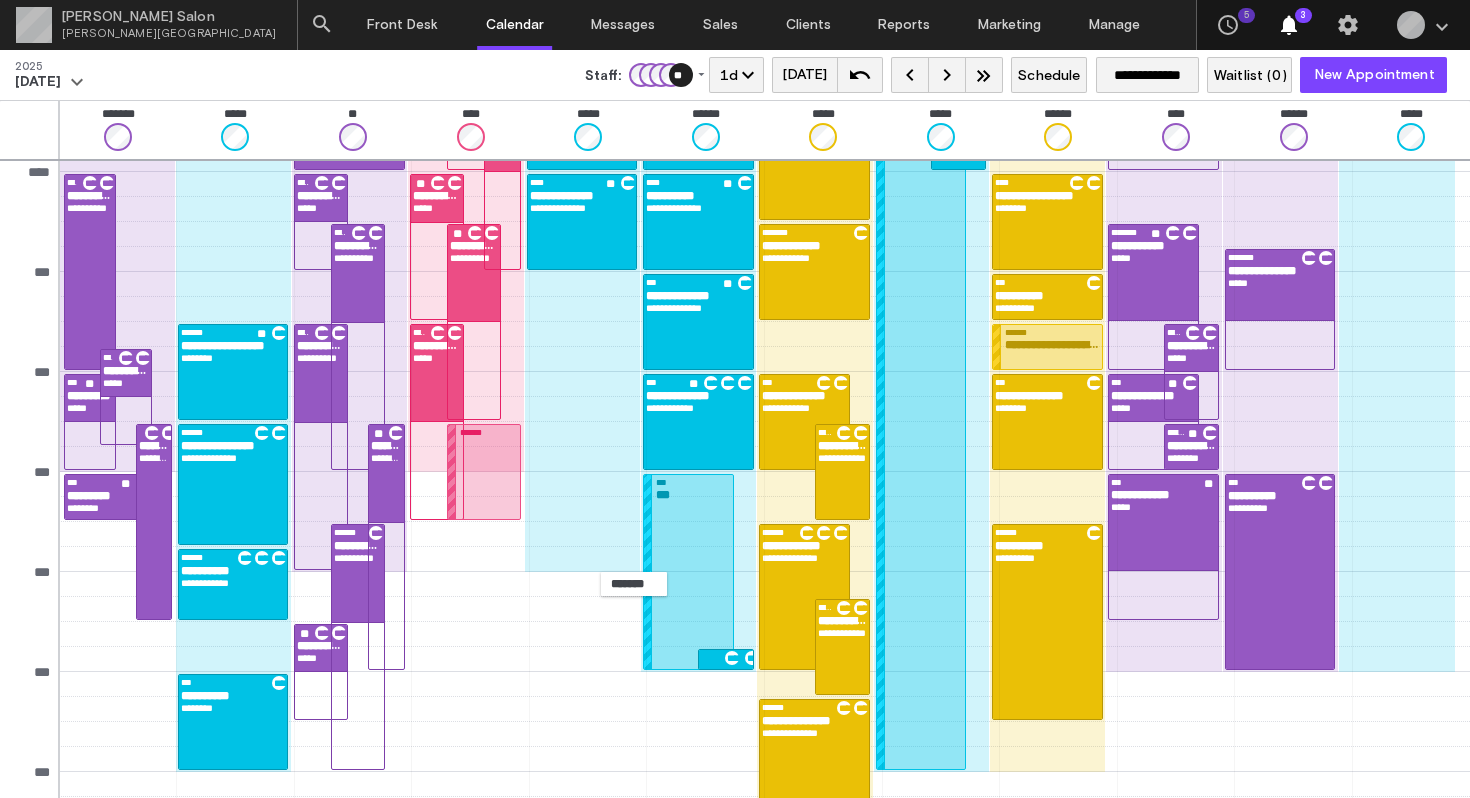 scroll, scrollTop: 503, scrollLeft: 0, axis: vertical 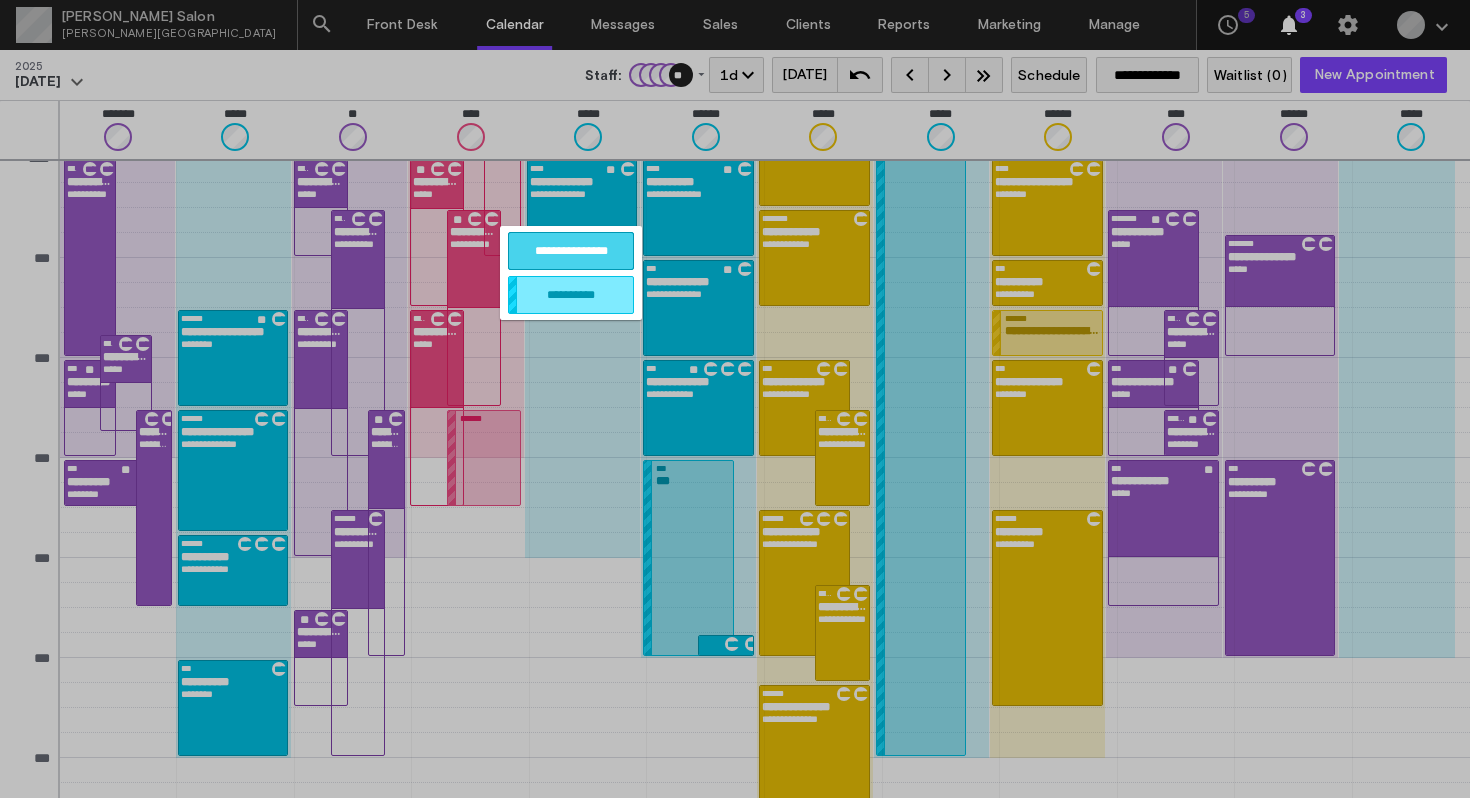 click on "**********" at bounding box center [571, 251] 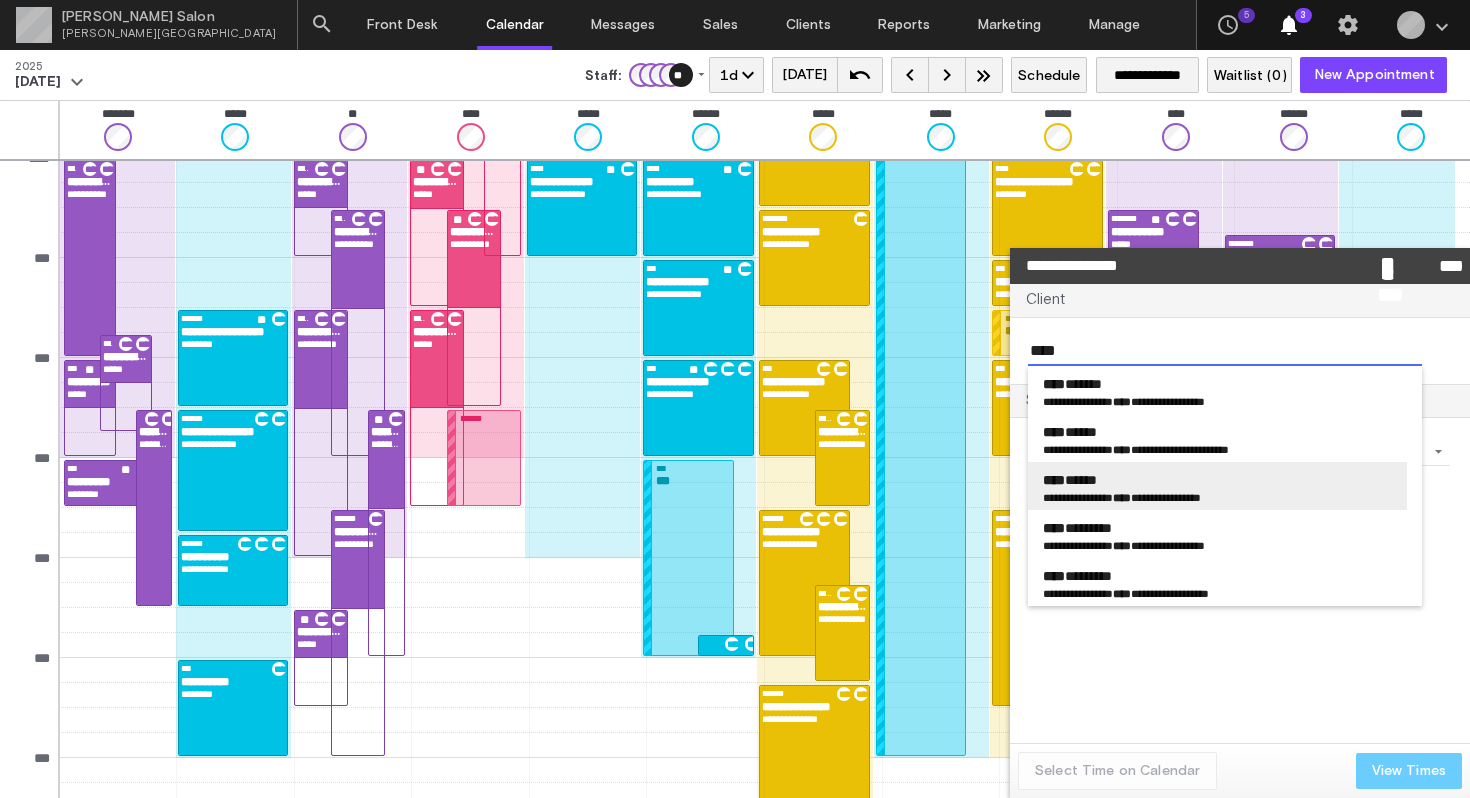 click on "**** *****" at bounding box center (1070, 480) 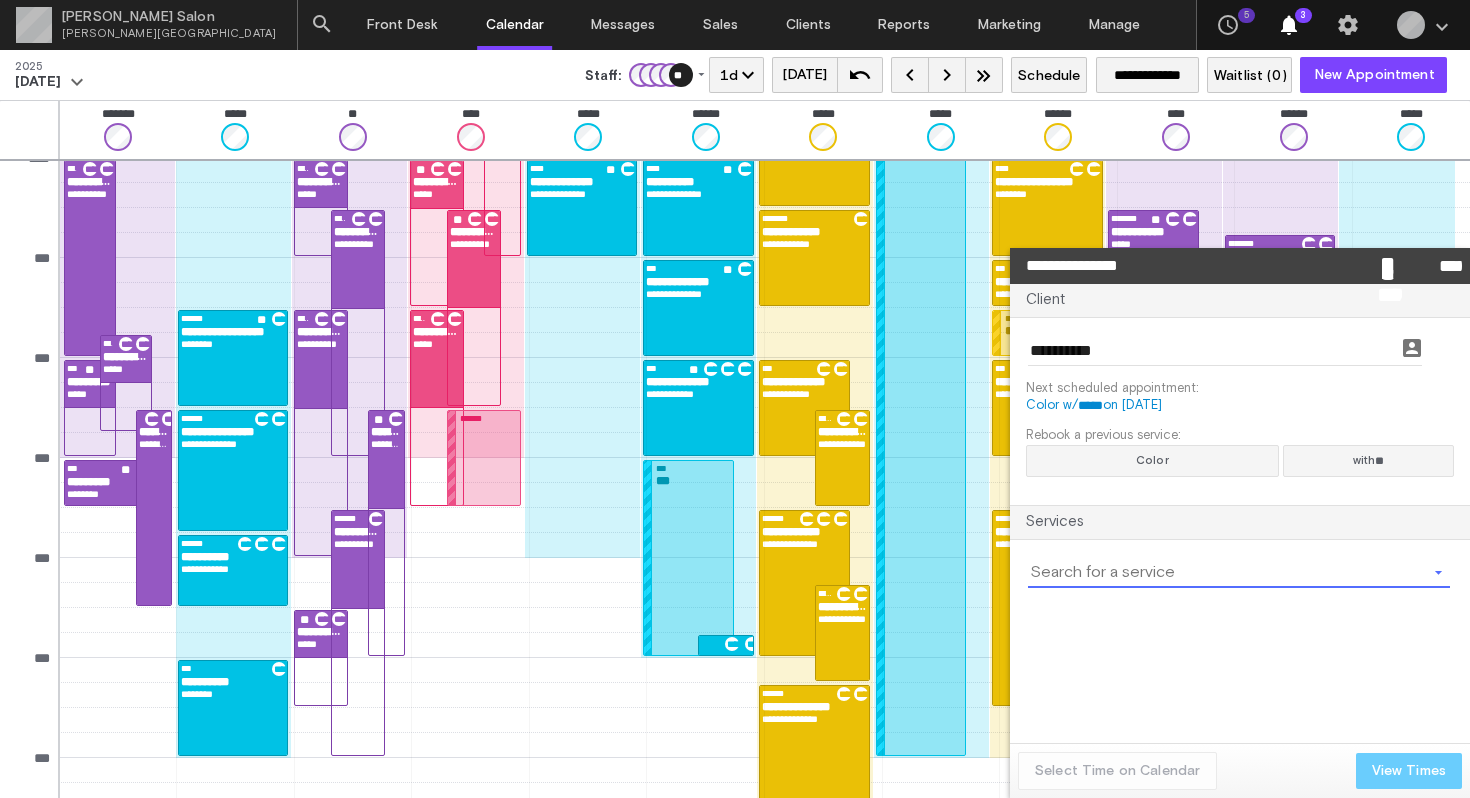 click at bounding box center (1227, 573) 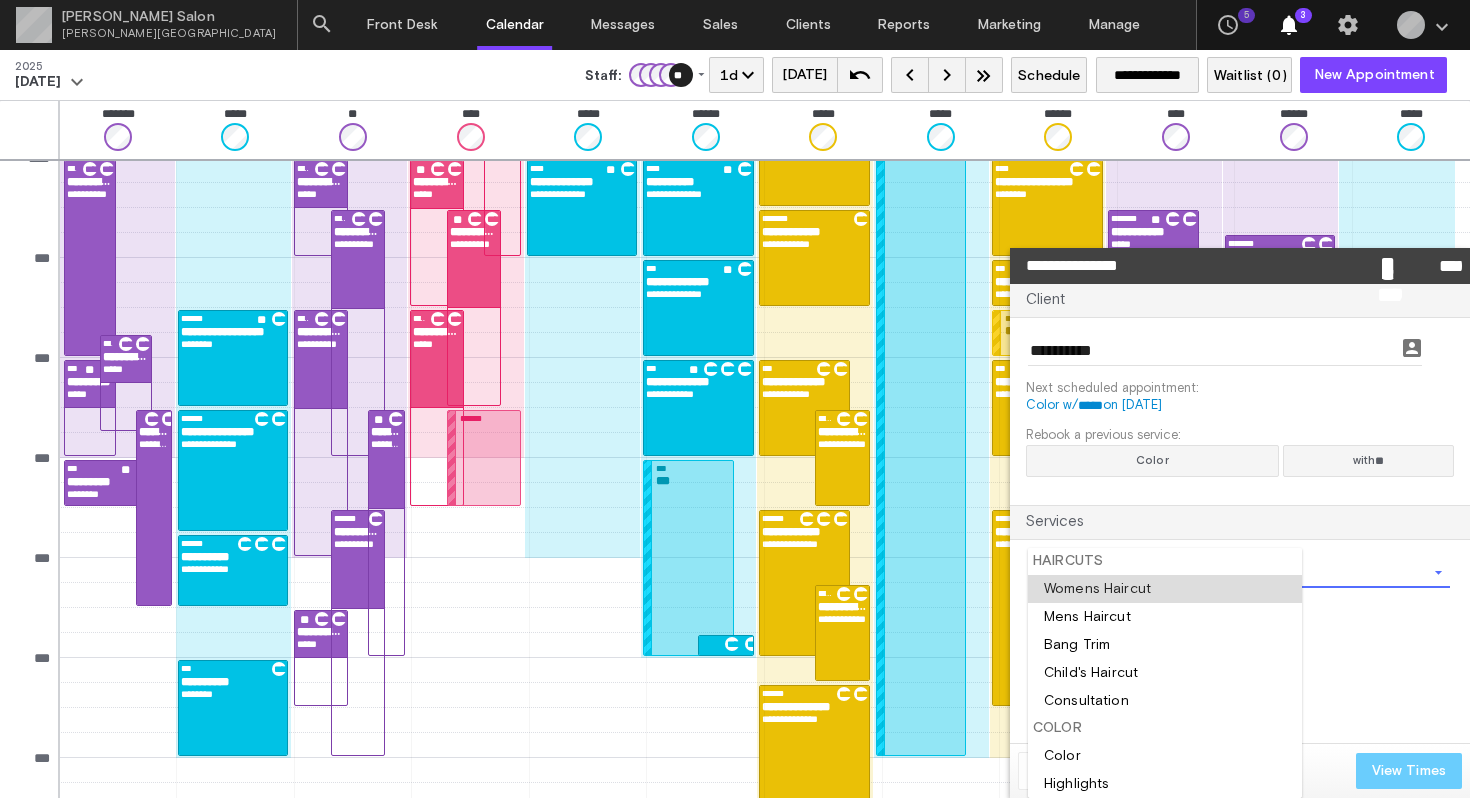 click at bounding box center (1165, 589) 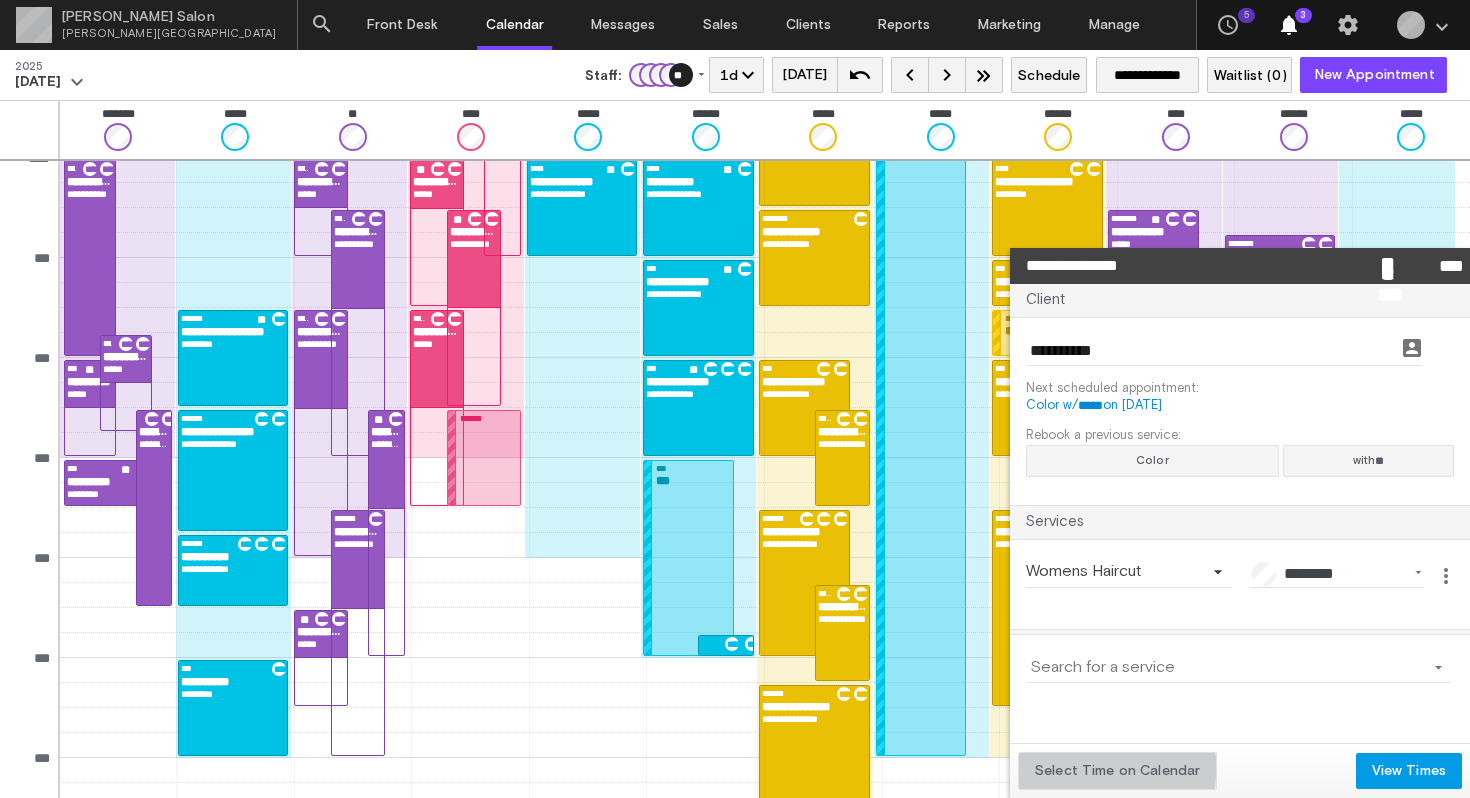 click on "Select Time on Calendar" 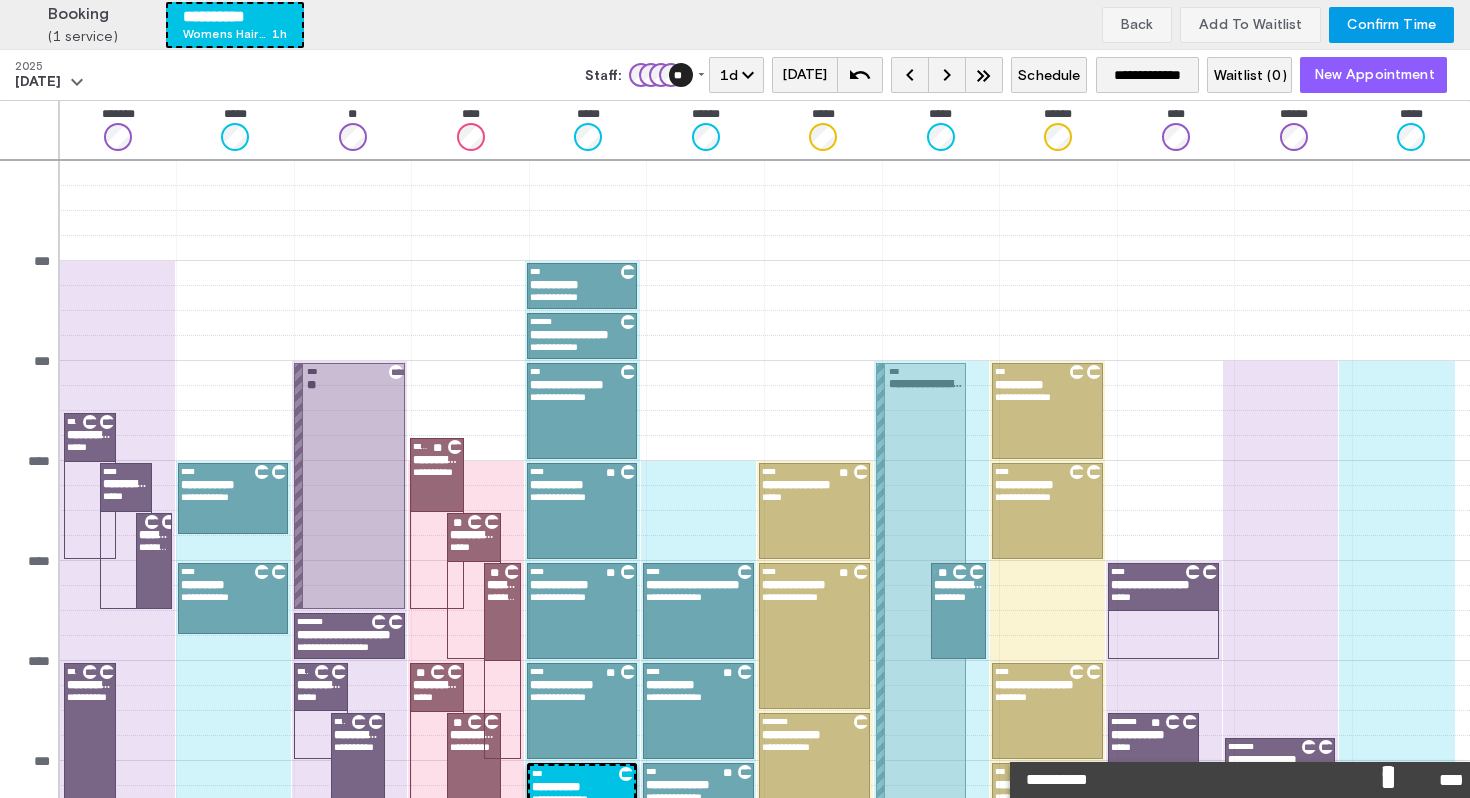 scroll, scrollTop: 503, scrollLeft: 0, axis: vertical 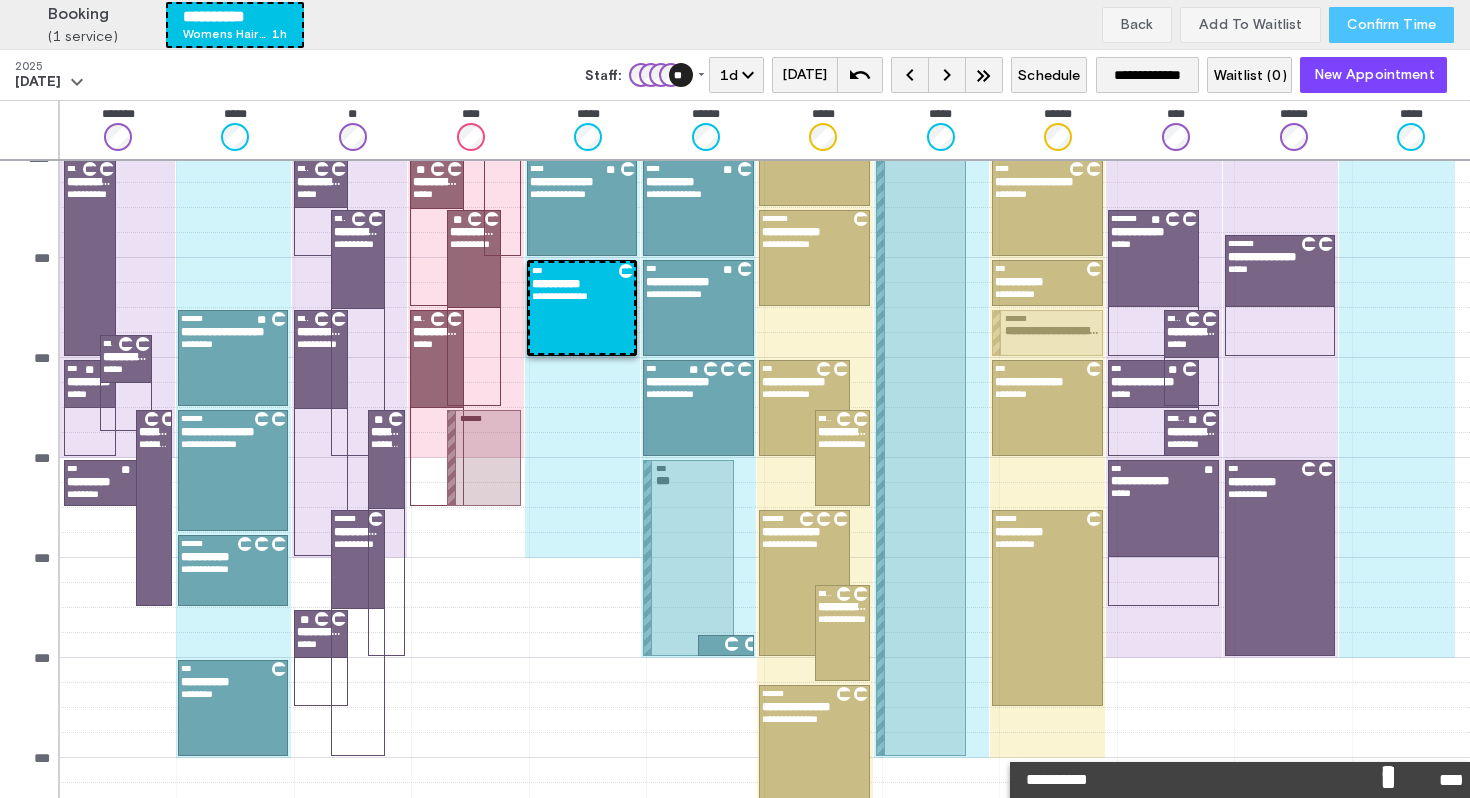 click on "Confirm Time" at bounding box center (1391, 25) 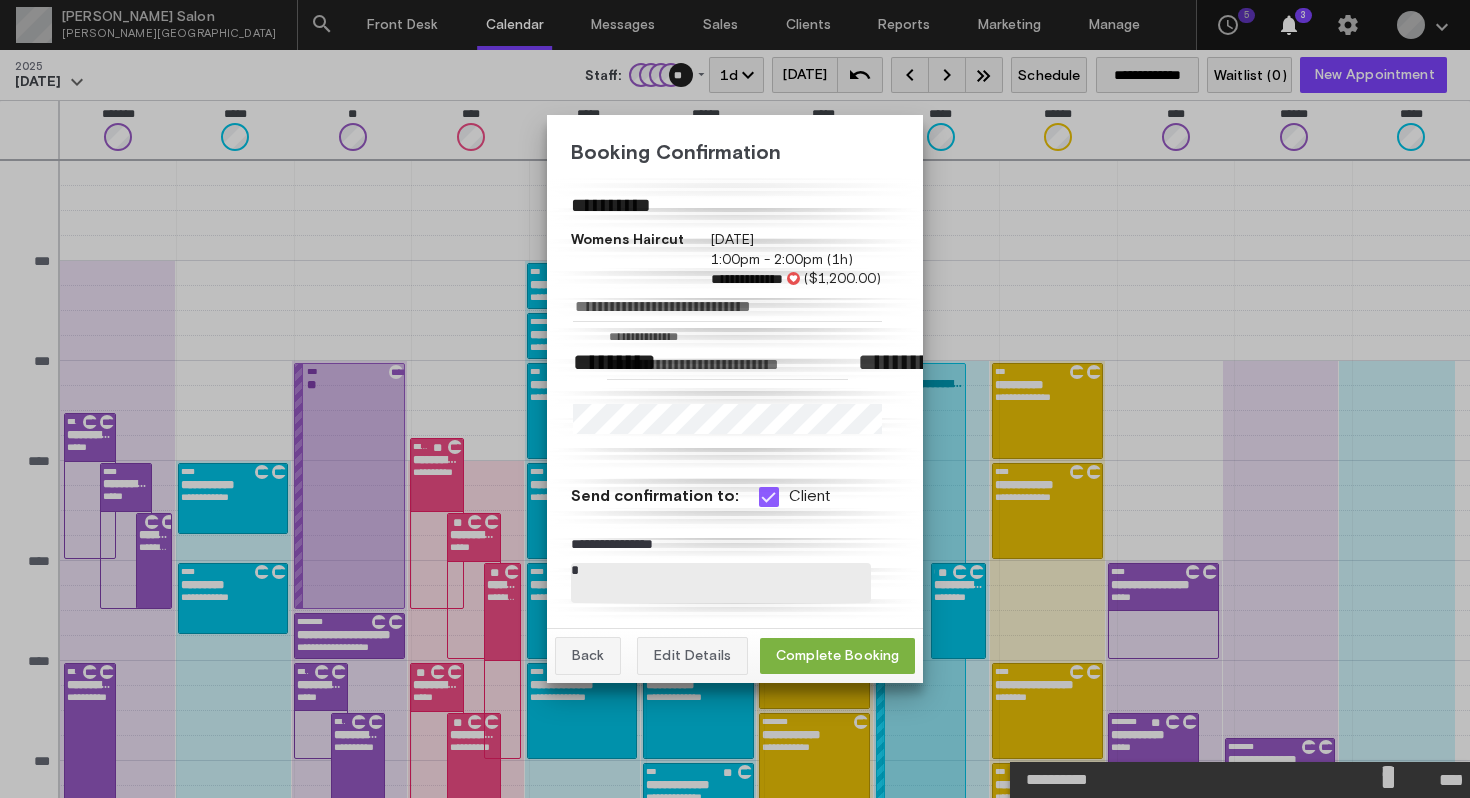 scroll, scrollTop: 503, scrollLeft: 0, axis: vertical 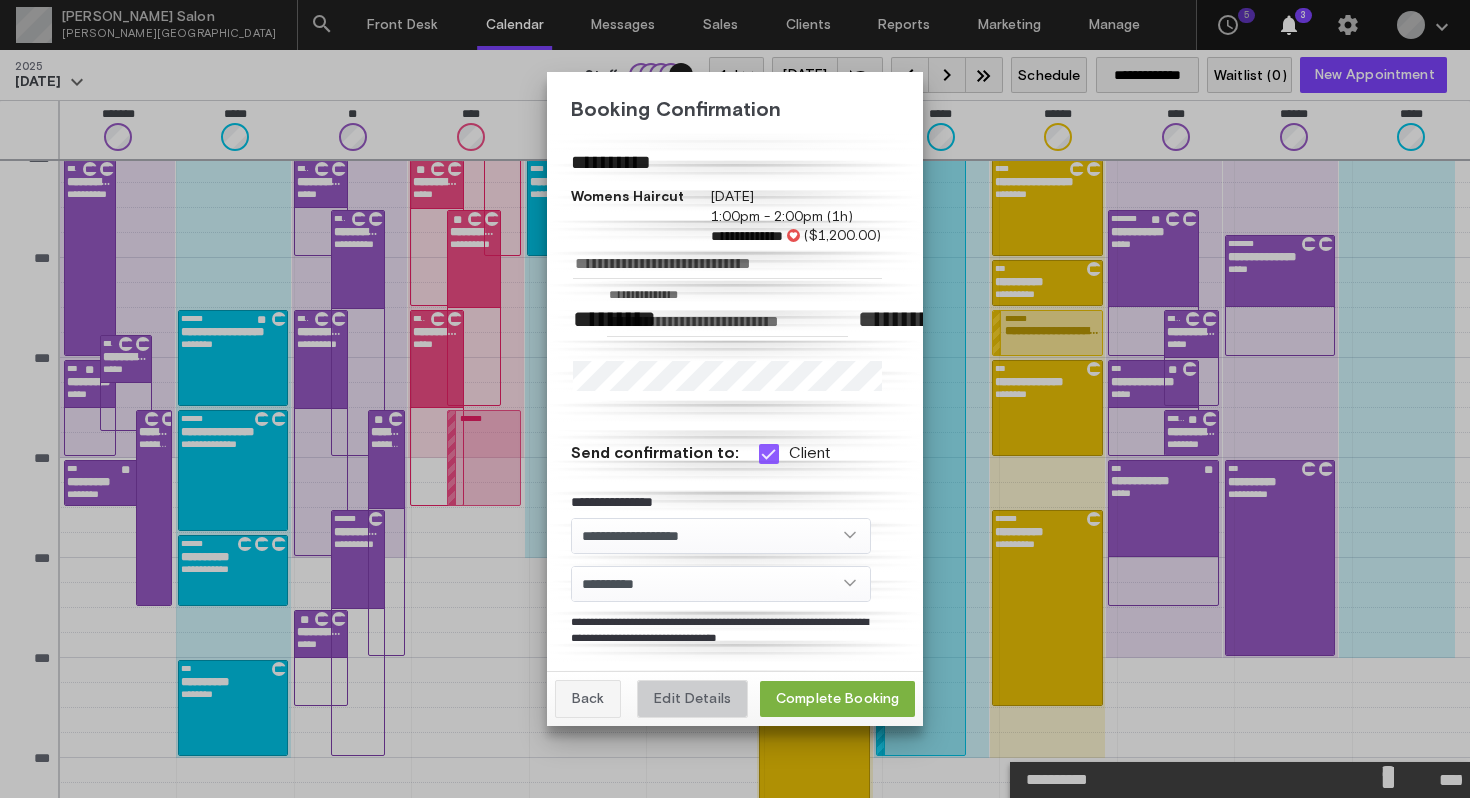 click on "Edit Details" 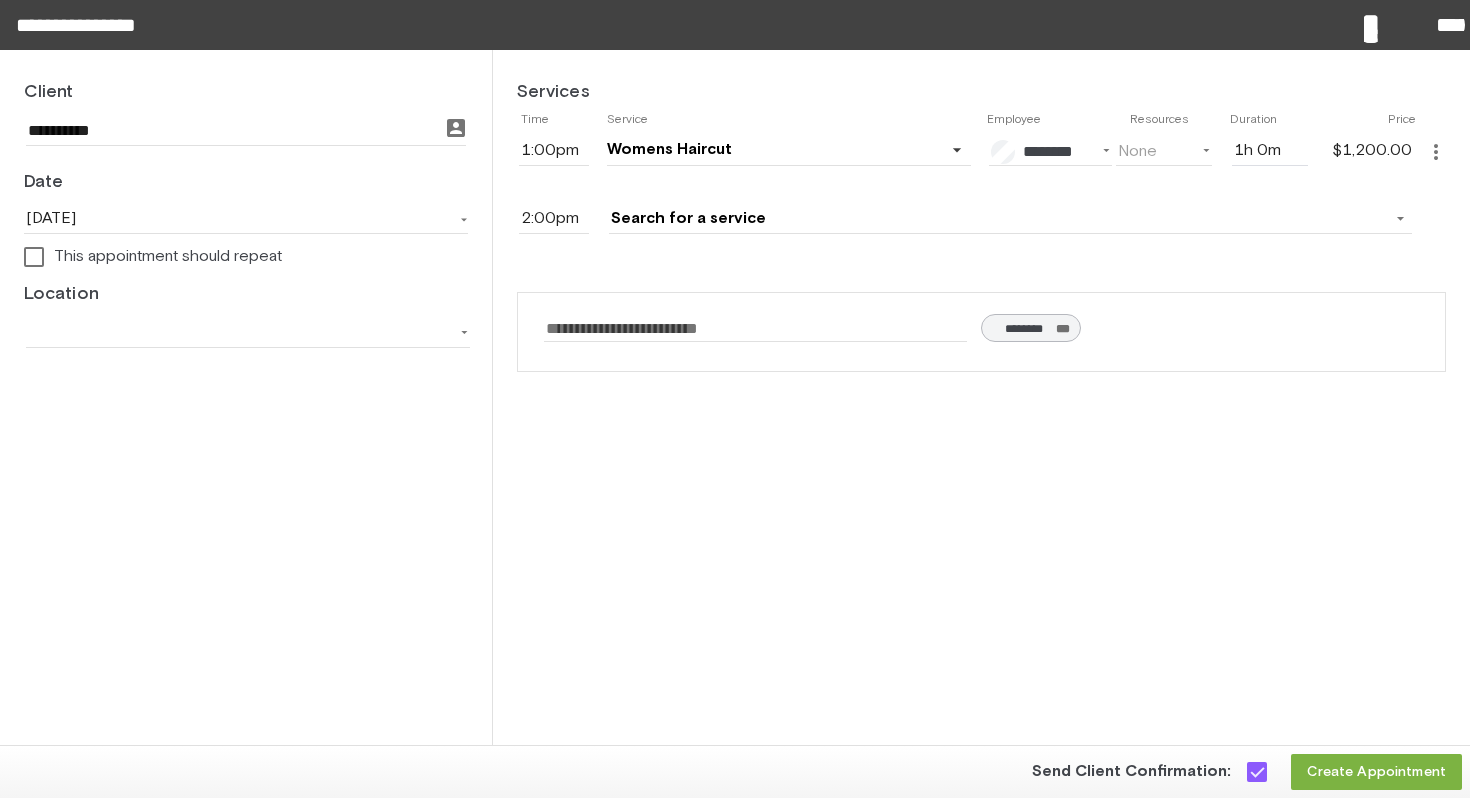 click on "more_vert" 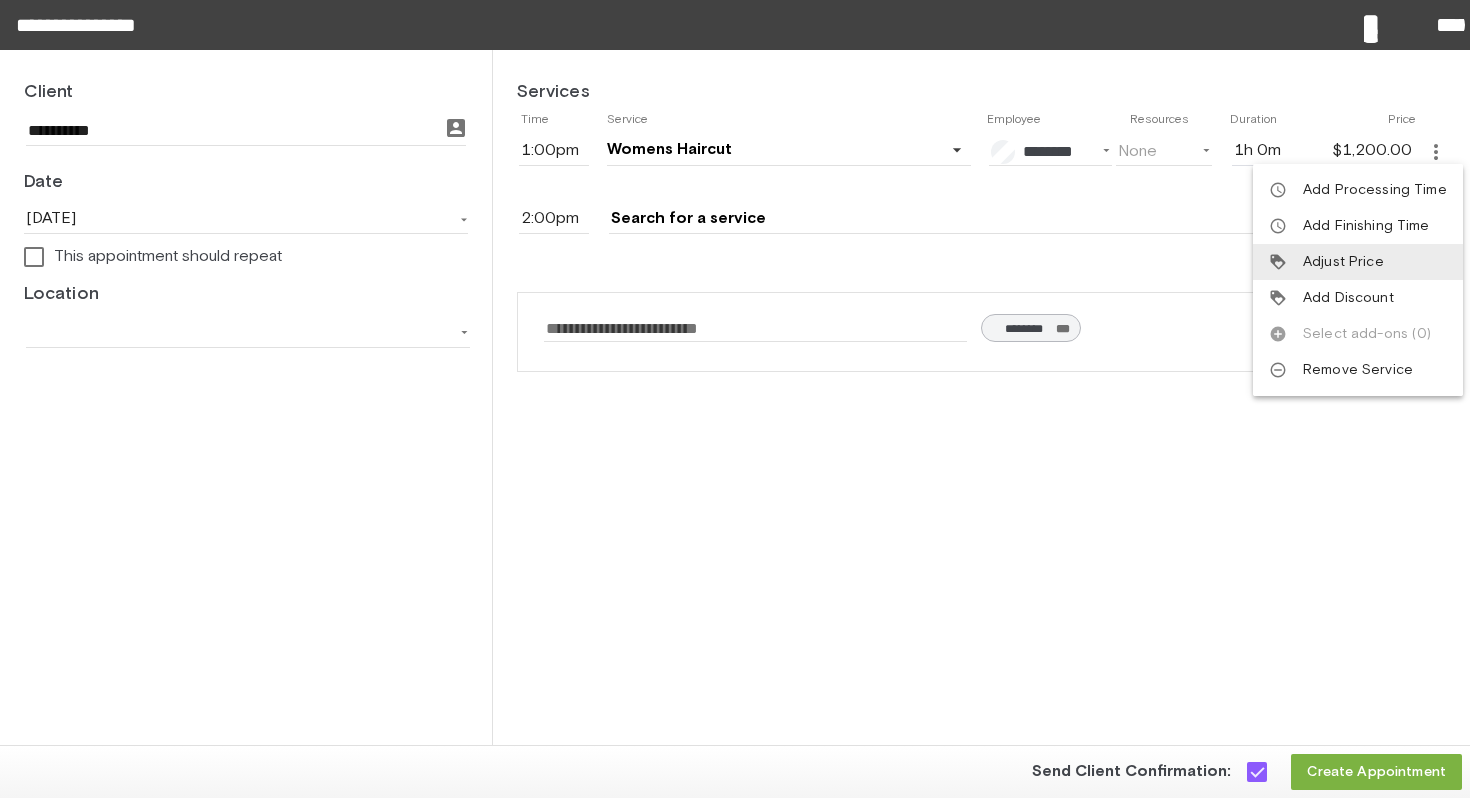 click on "Adjust Price" at bounding box center (1343, 262) 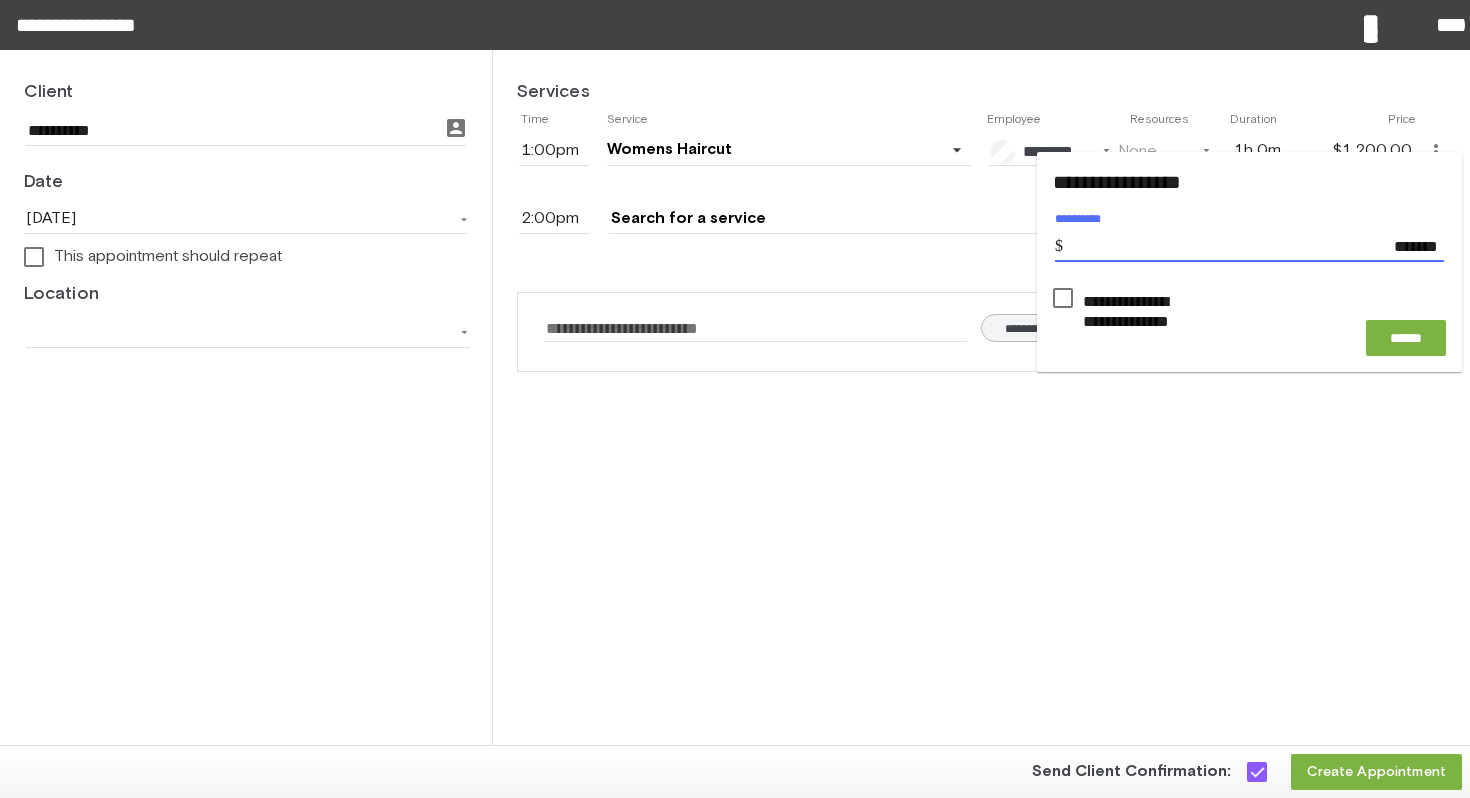 type on "********" 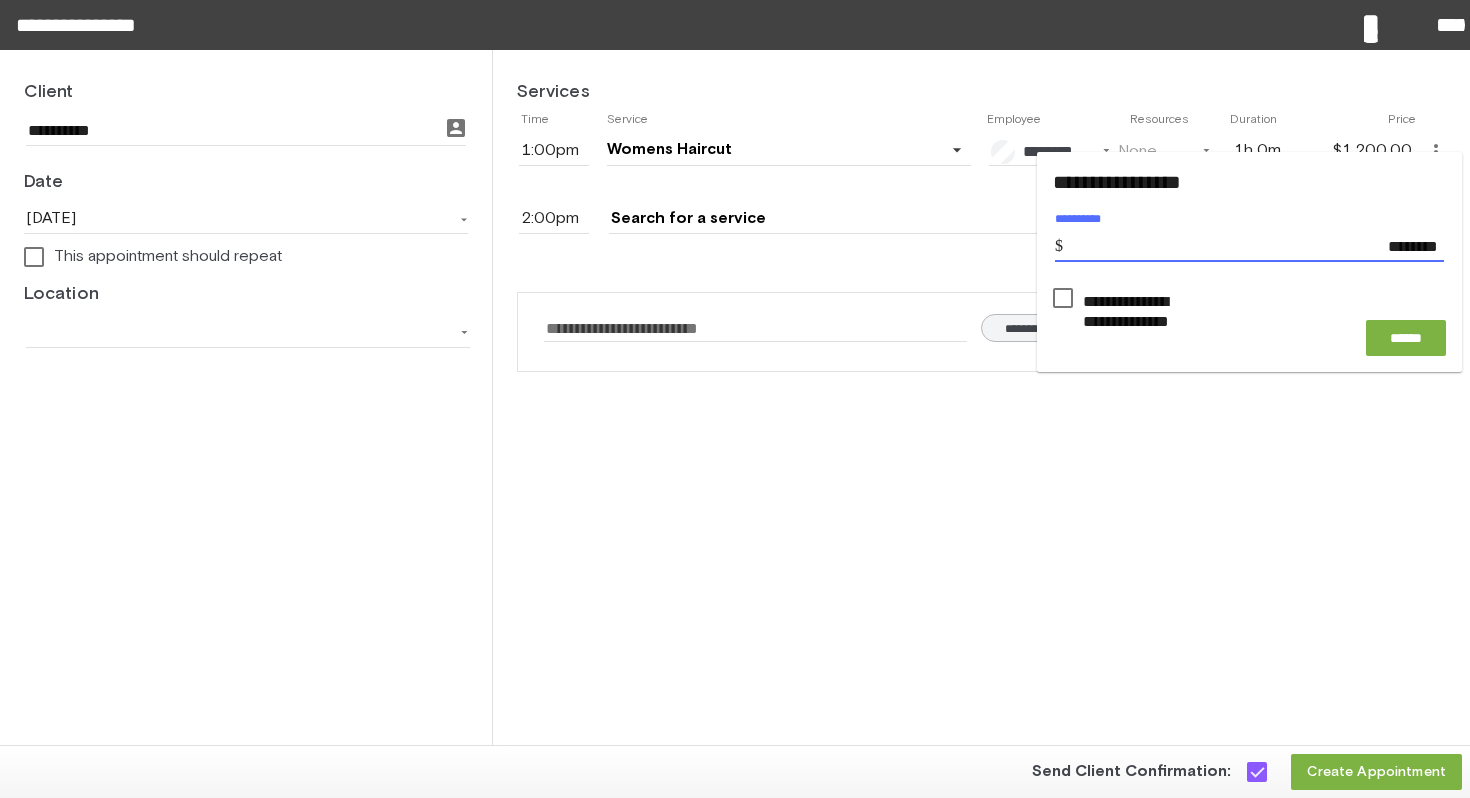 click 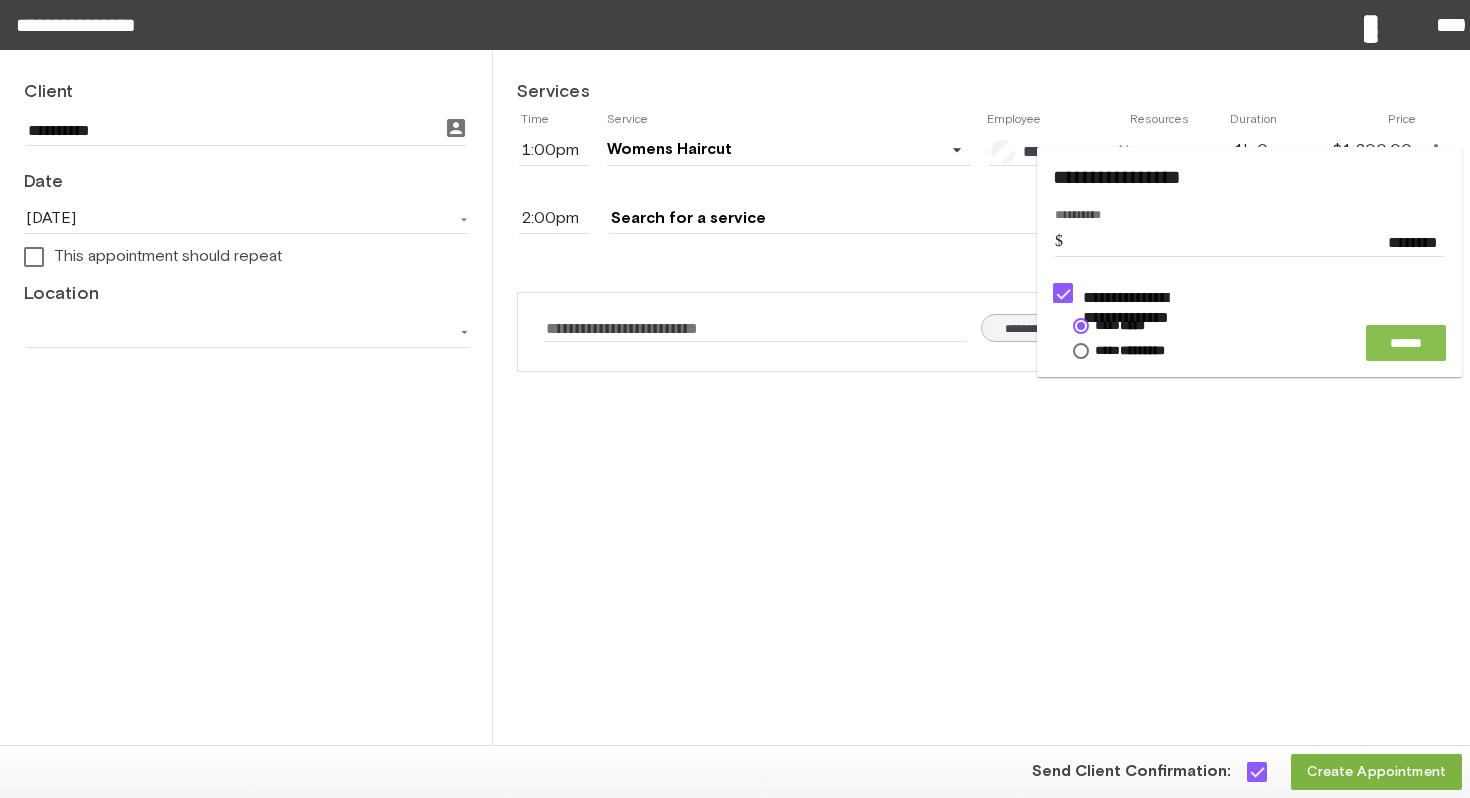 click on "******" 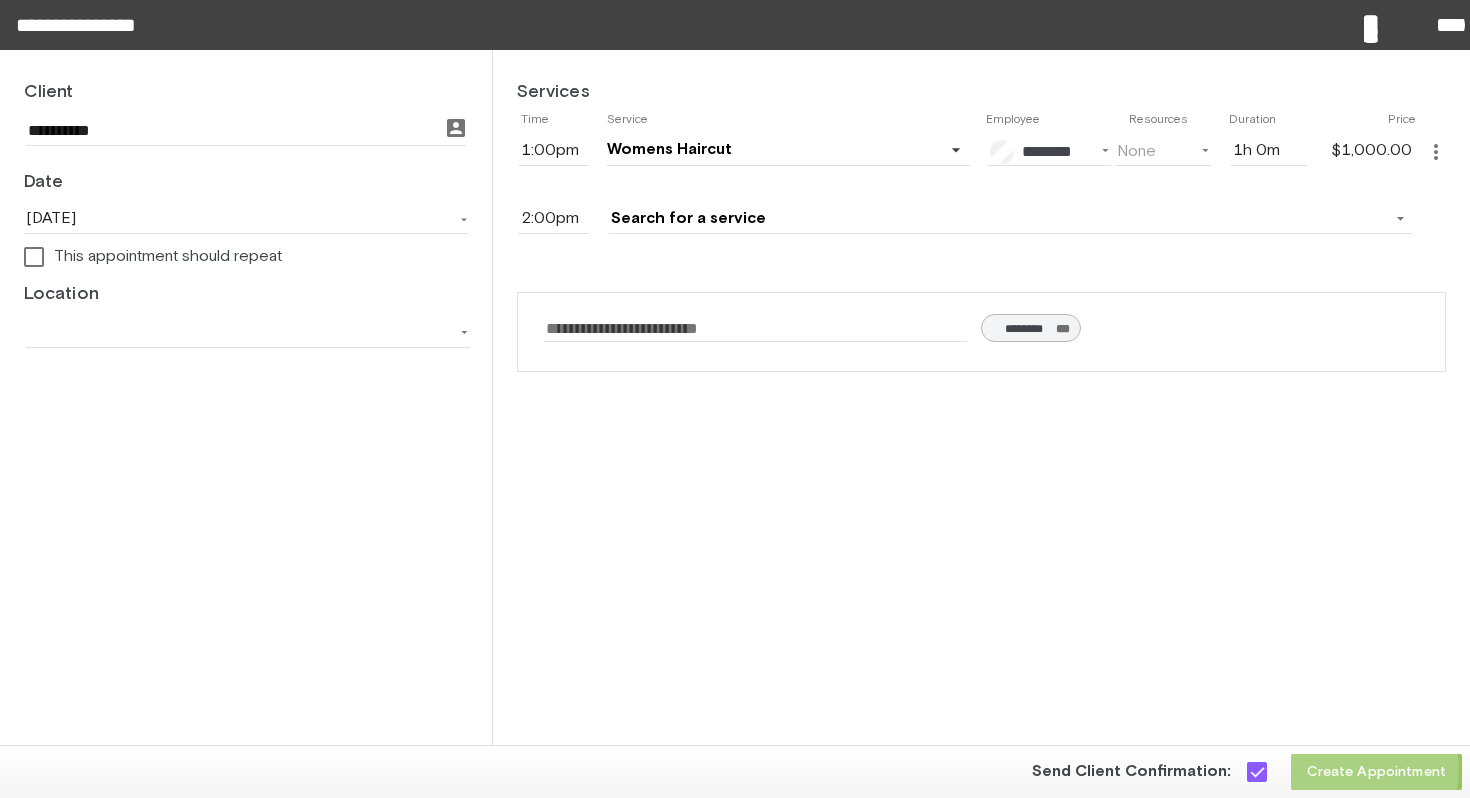 click on "Create Appointment" 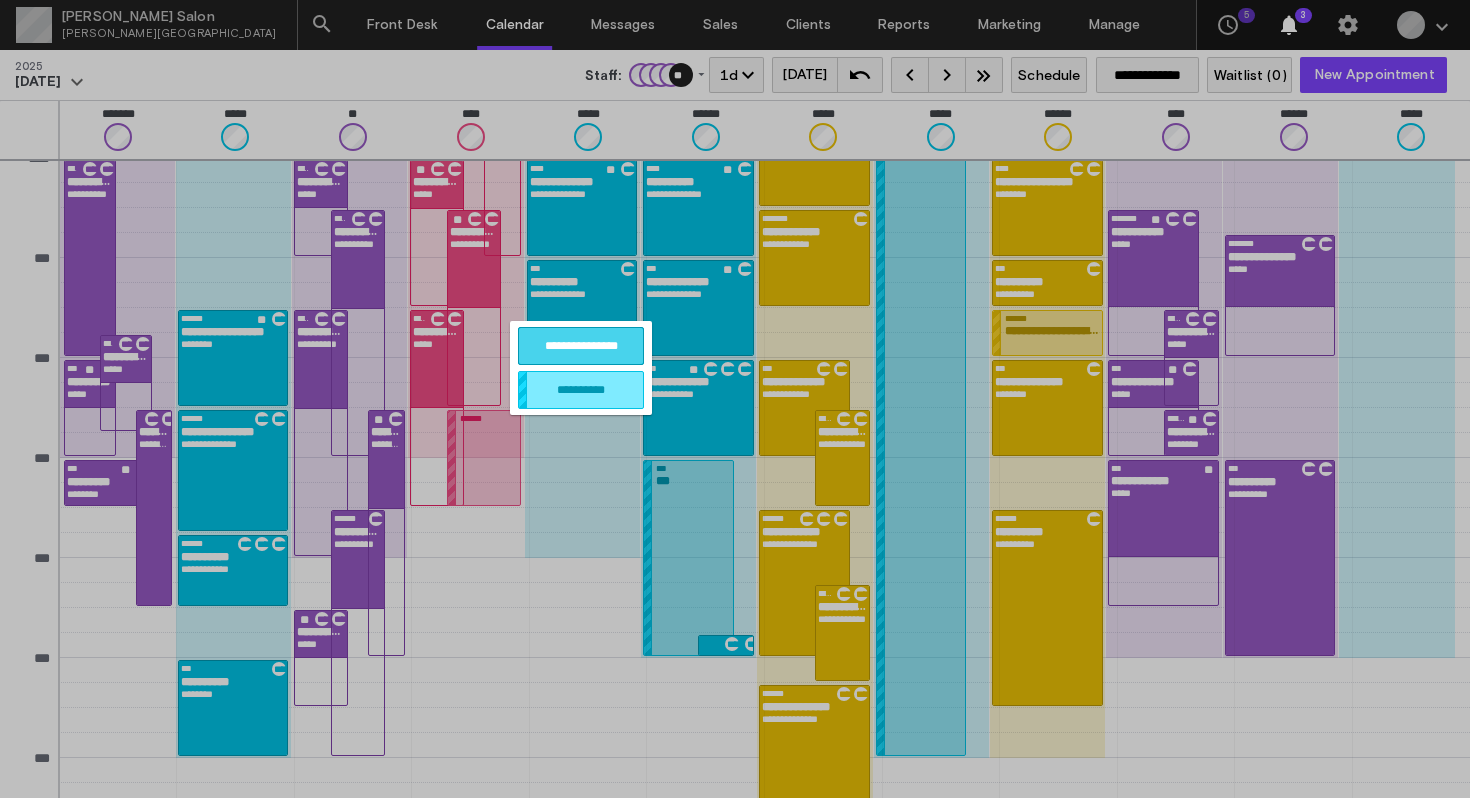click on "**********" at bounding box center [581, 346] 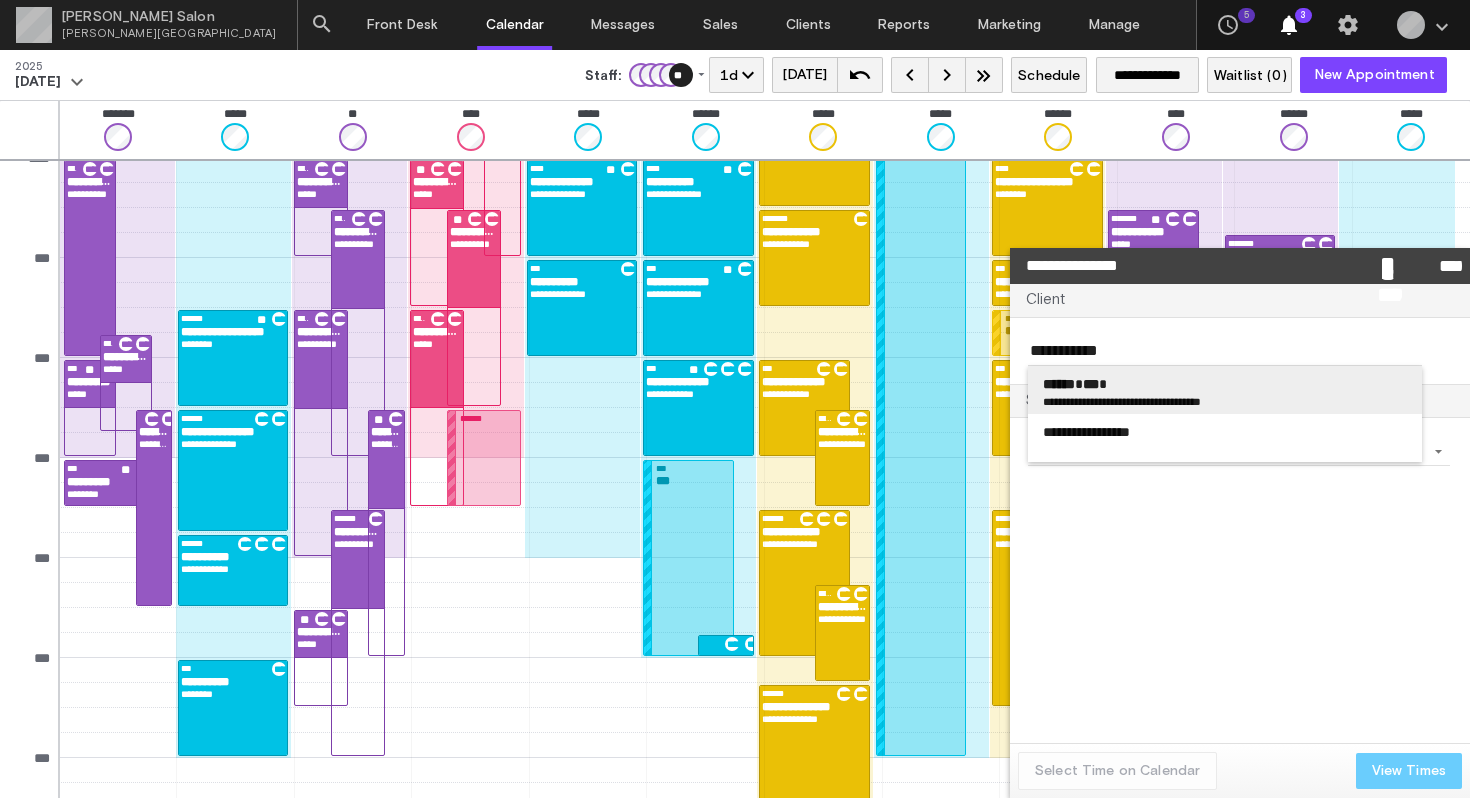 click on "******   *** *" at bounding box center (1225, 384) 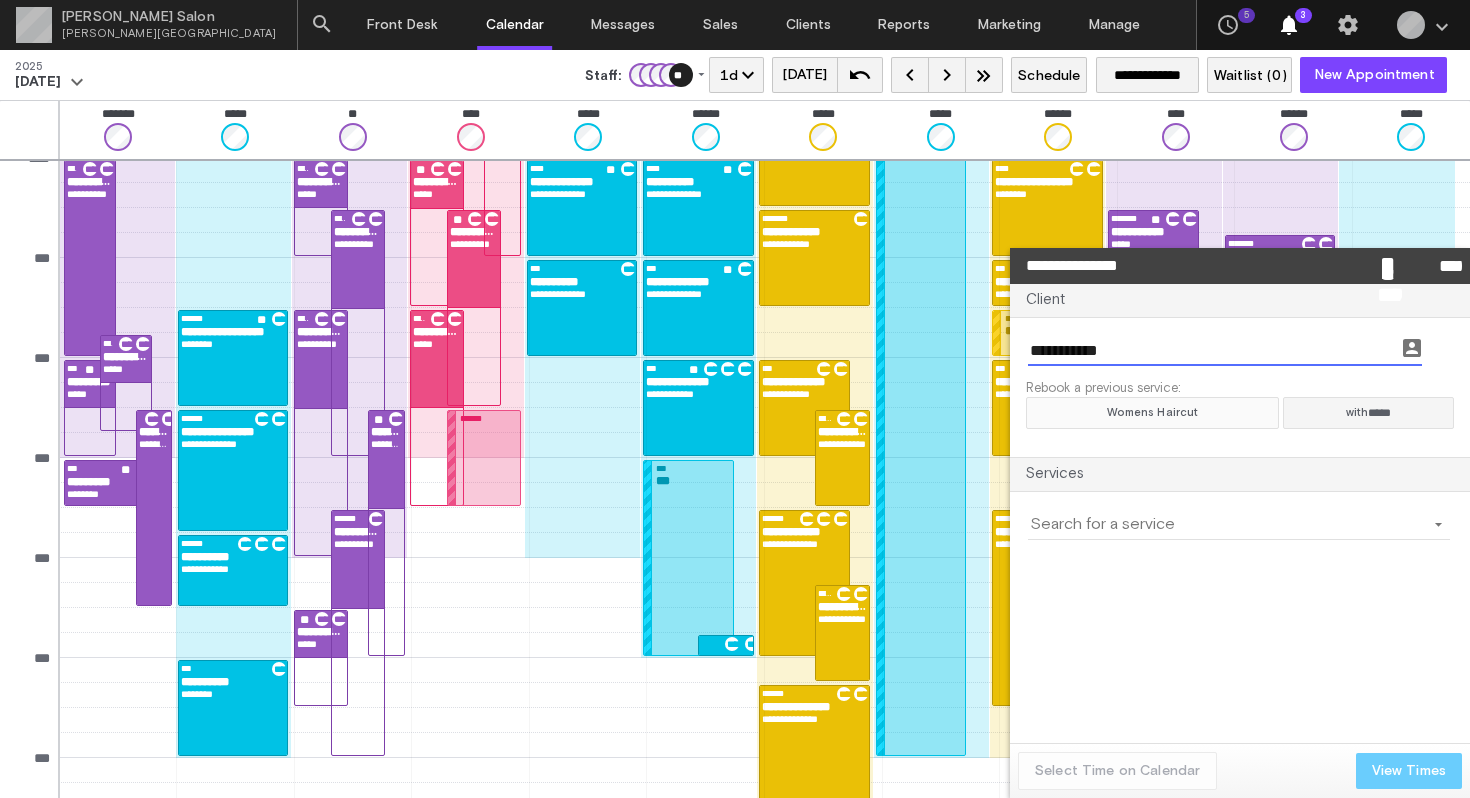 click on "Womens Haircut" 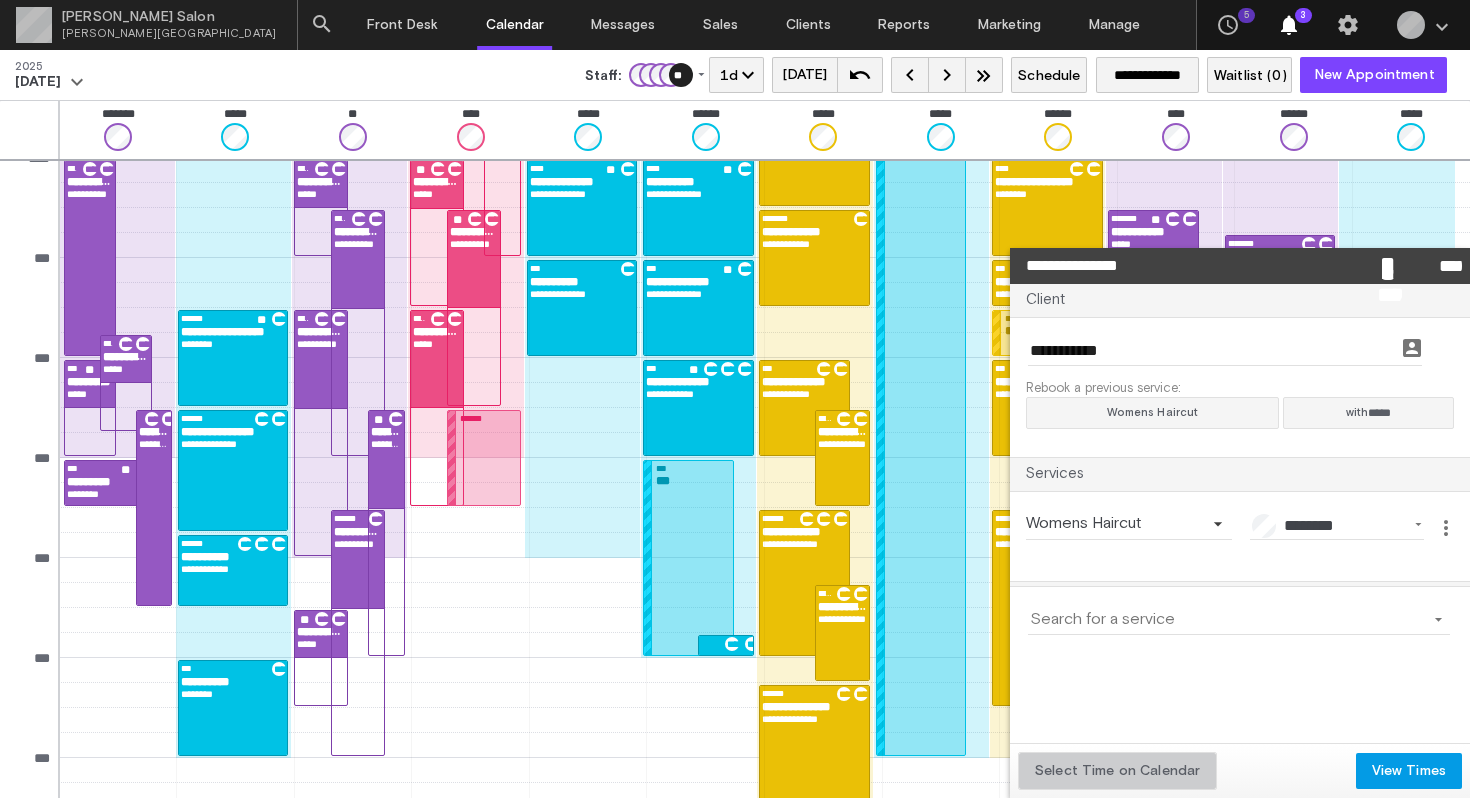 click on "Select Time on Calendar" 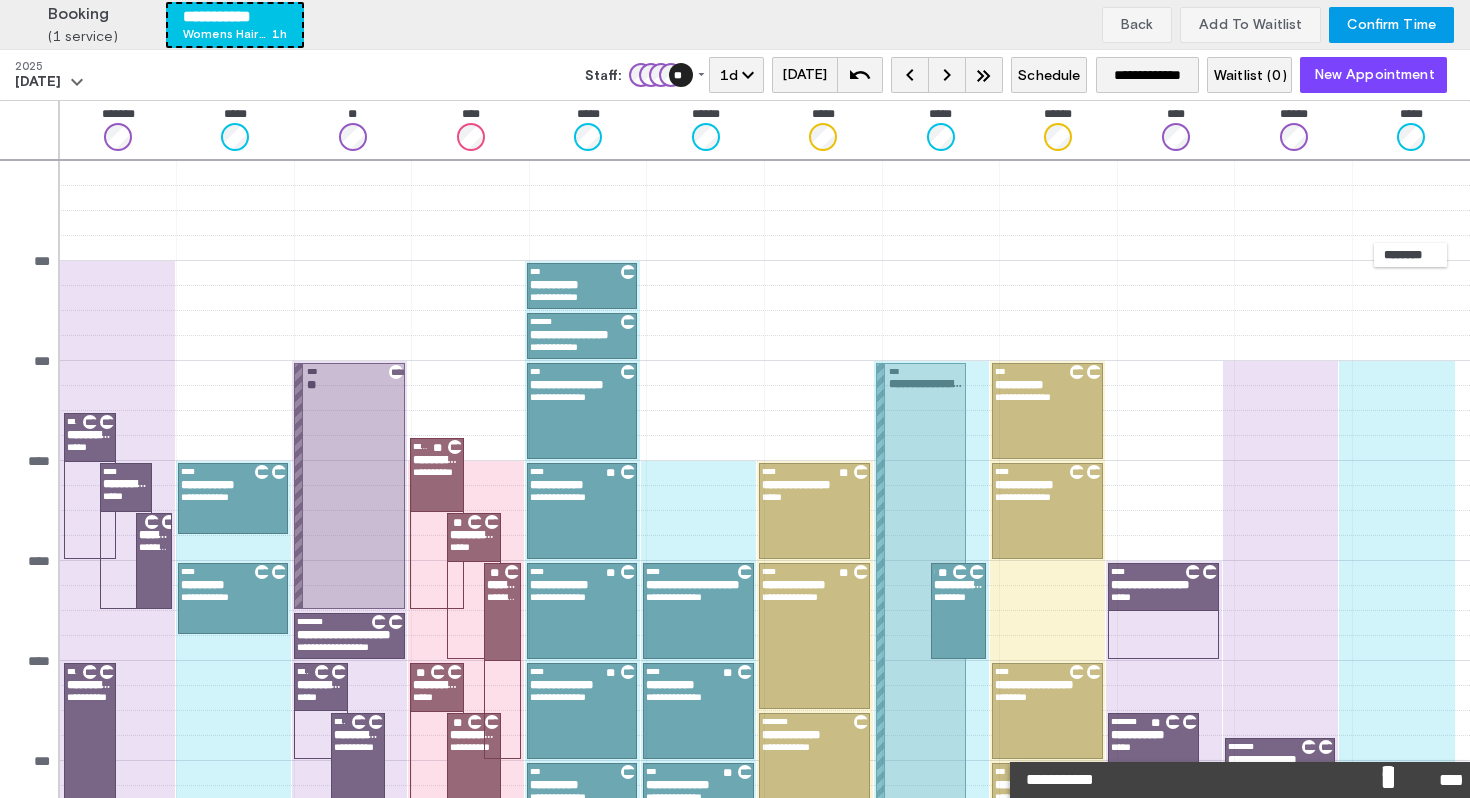 scroll, scrollTop: 503, scrollLeft: 0, axis: vertical 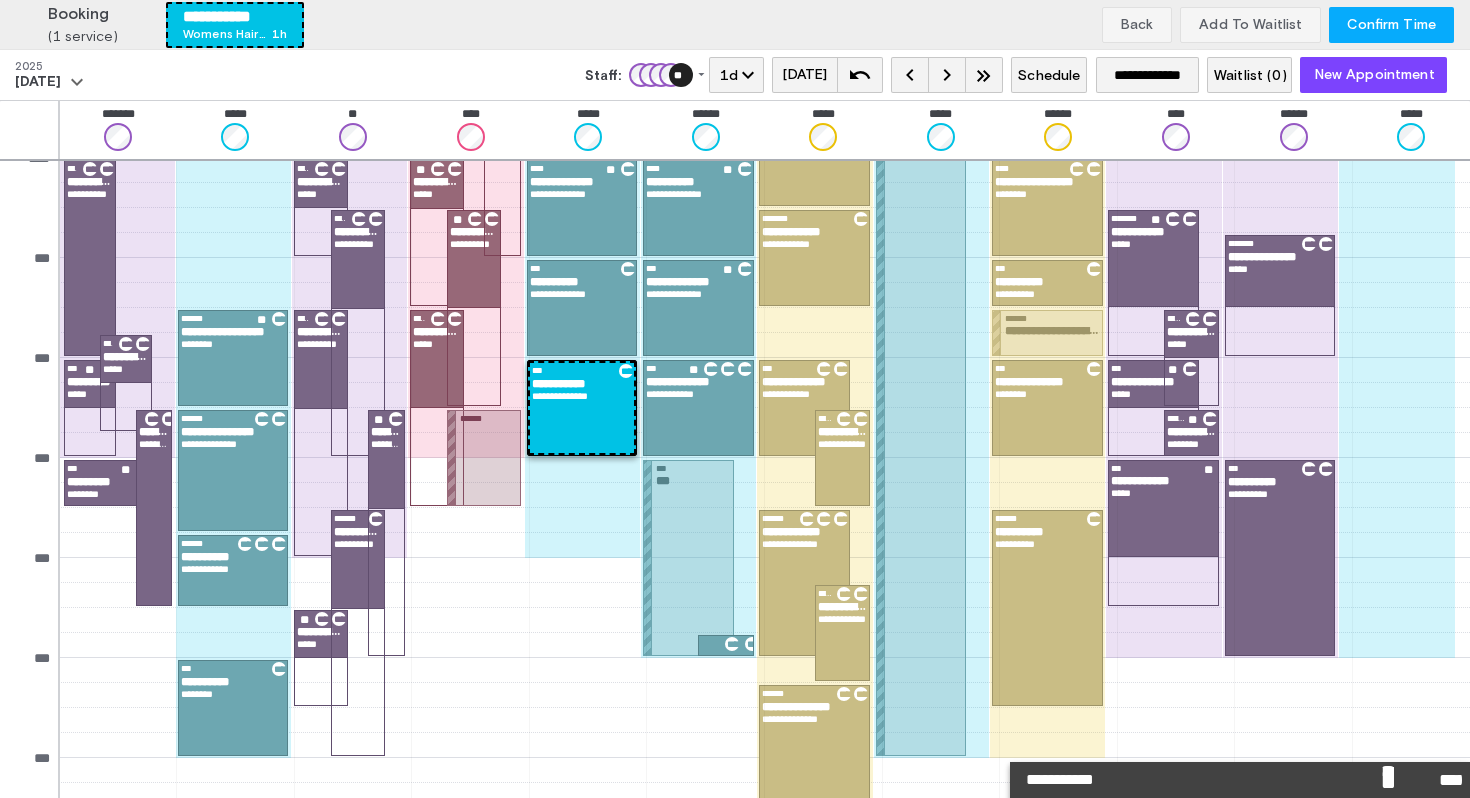 click on "Confirm Time" at bounding box center [1391, 25] 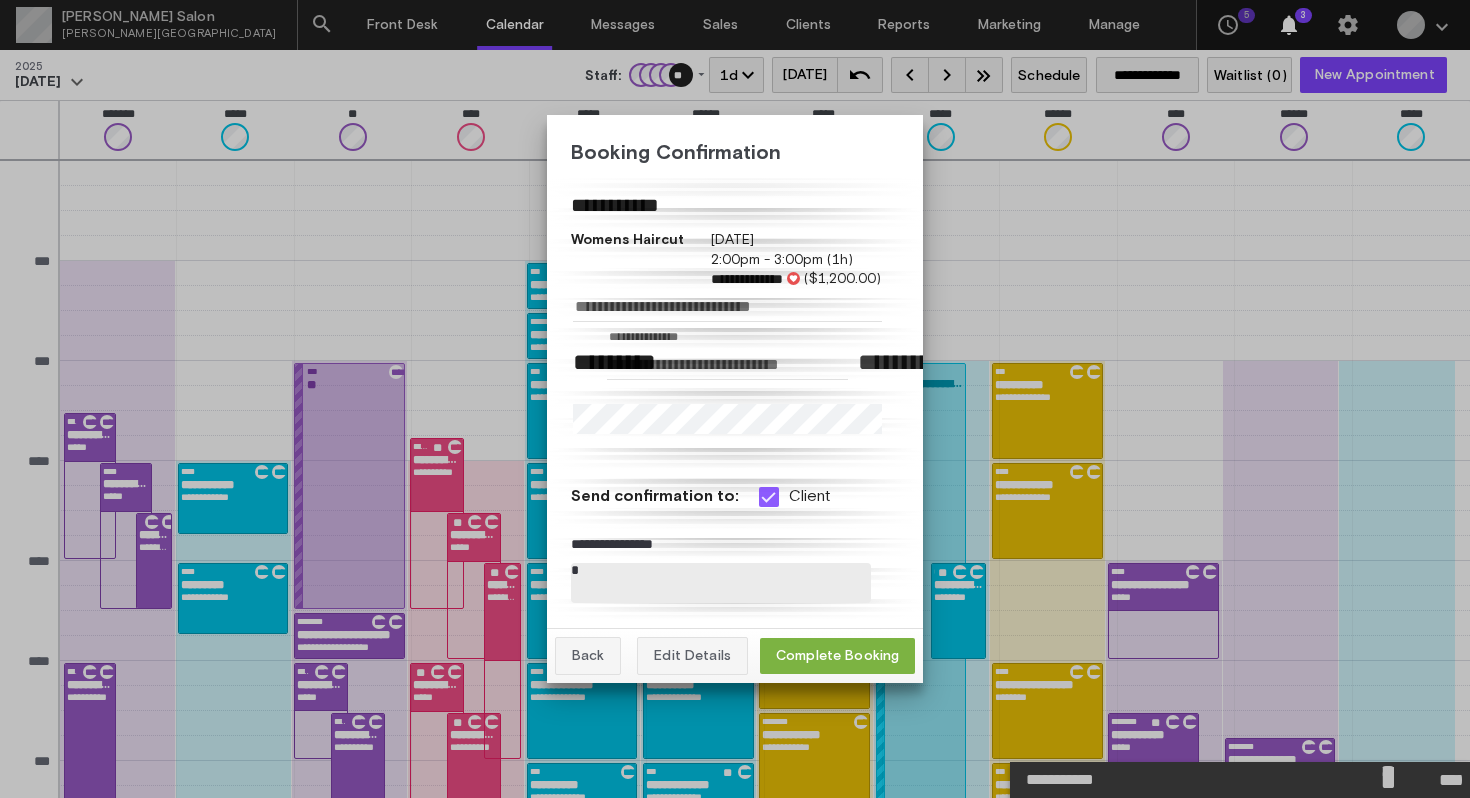 scroll, scrollTop: 503, scrollLeft: 0, axis: vertical 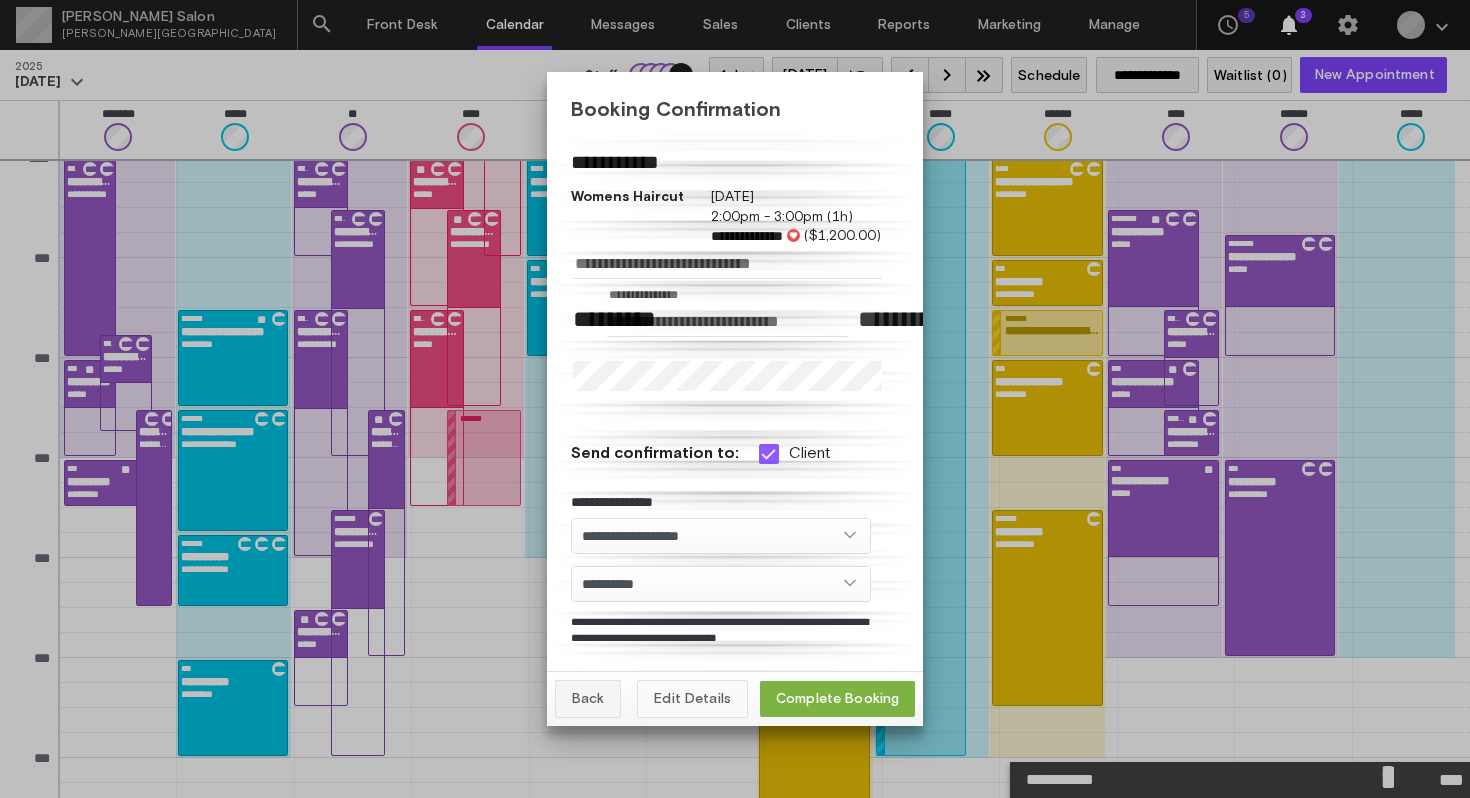 click on "Edit Details" 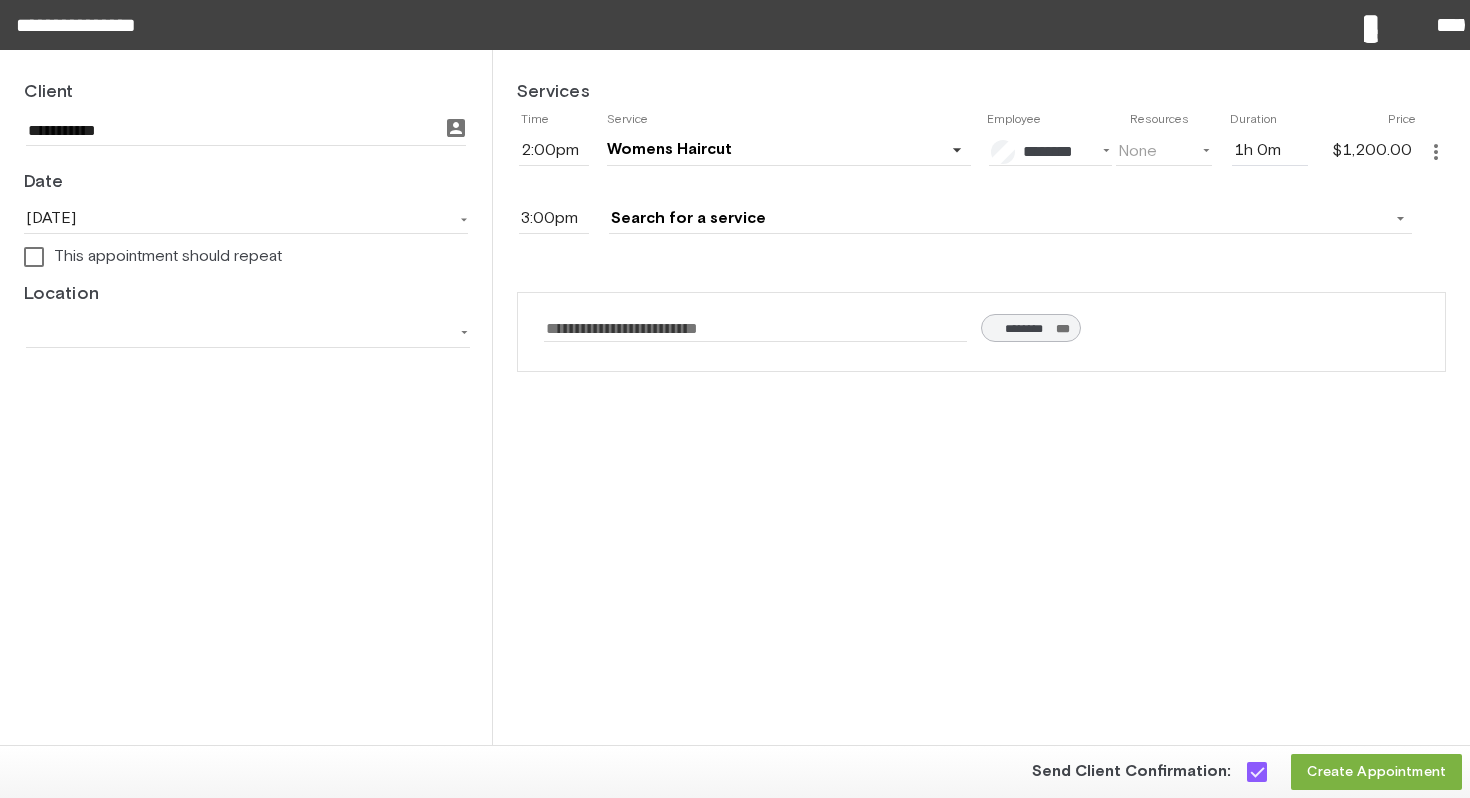 click on "more_vert" 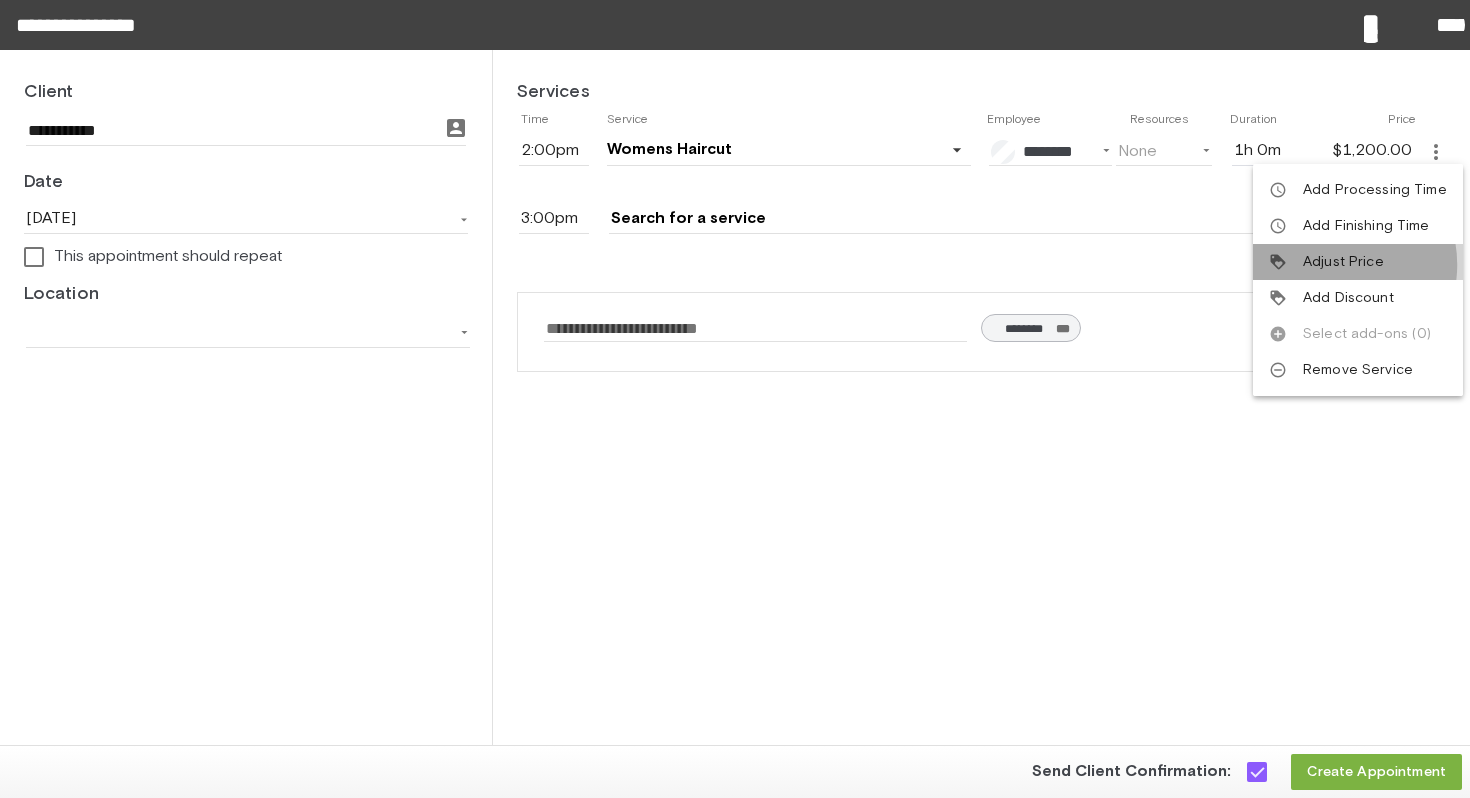 click on "Adjust Price" at bounding box center (1343, 262) 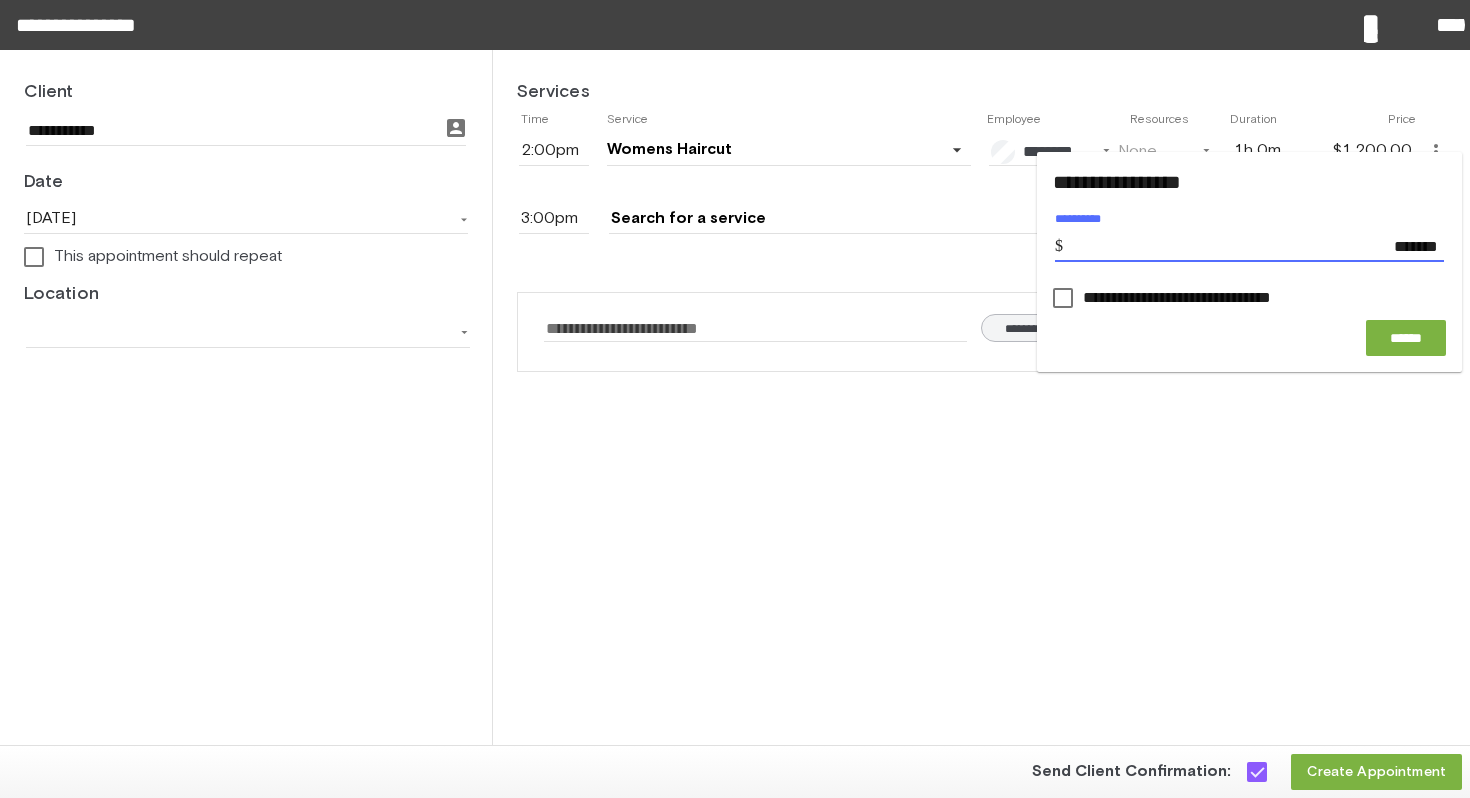 type on "********" 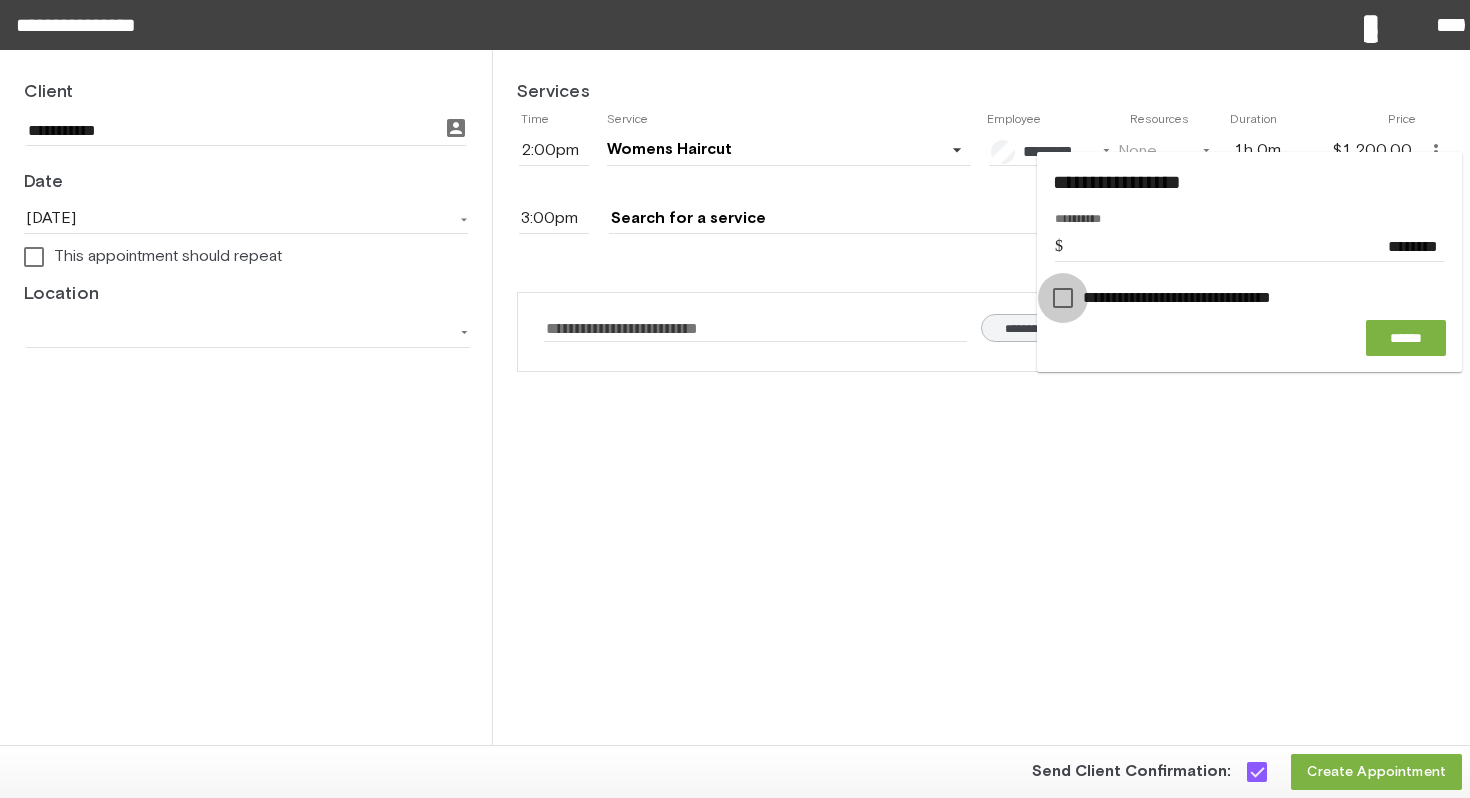 click 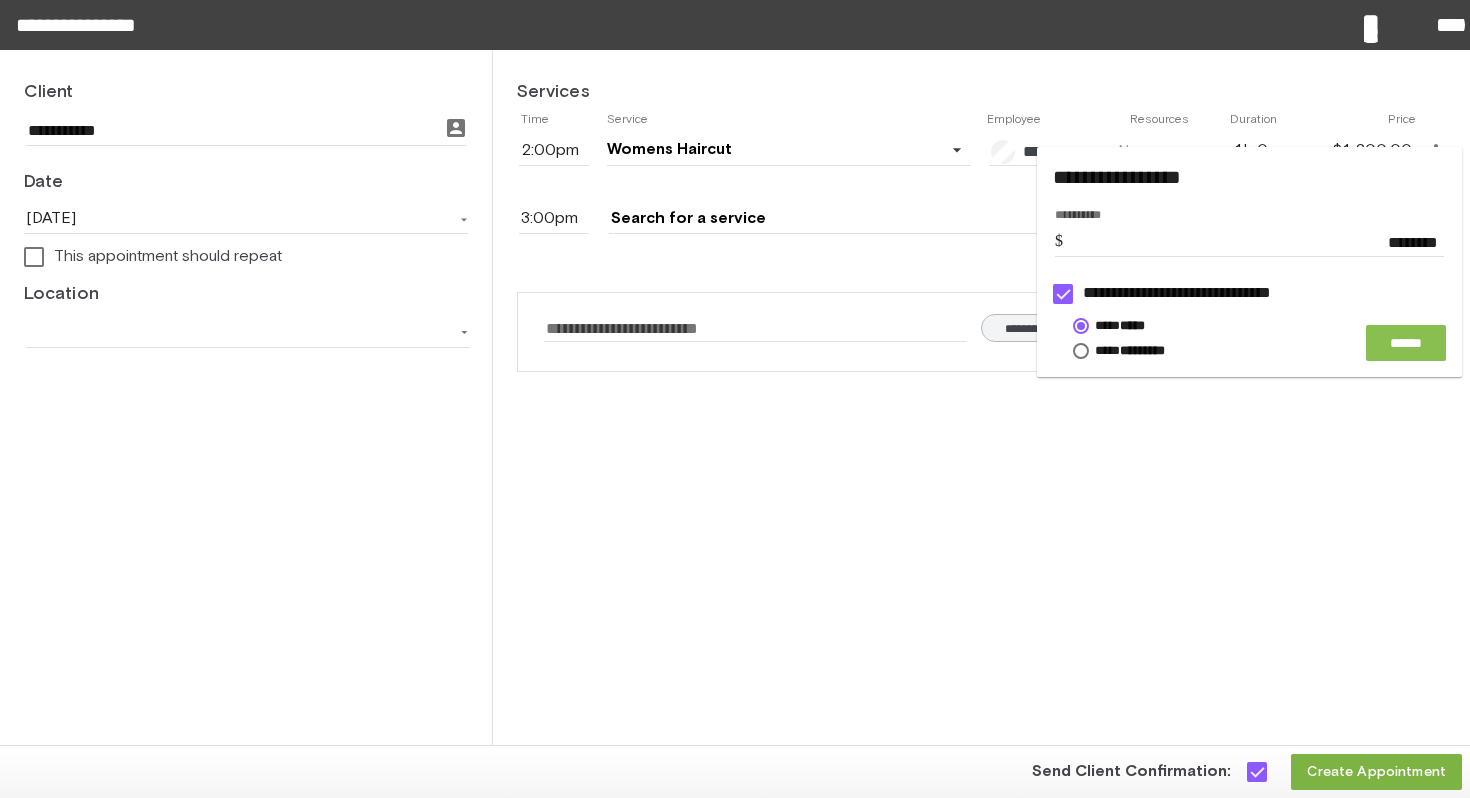 click on "******" 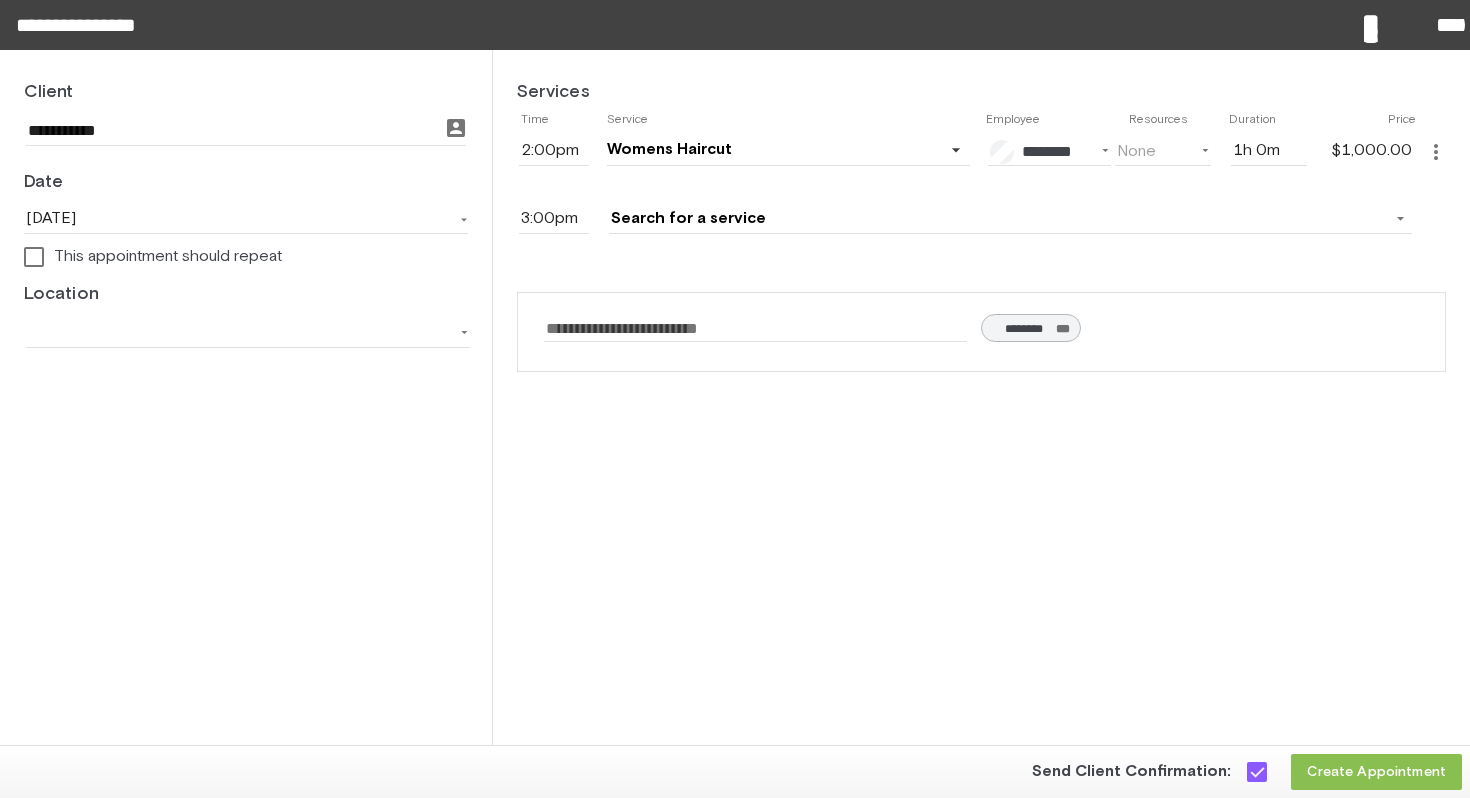 click on "Create Appointment" 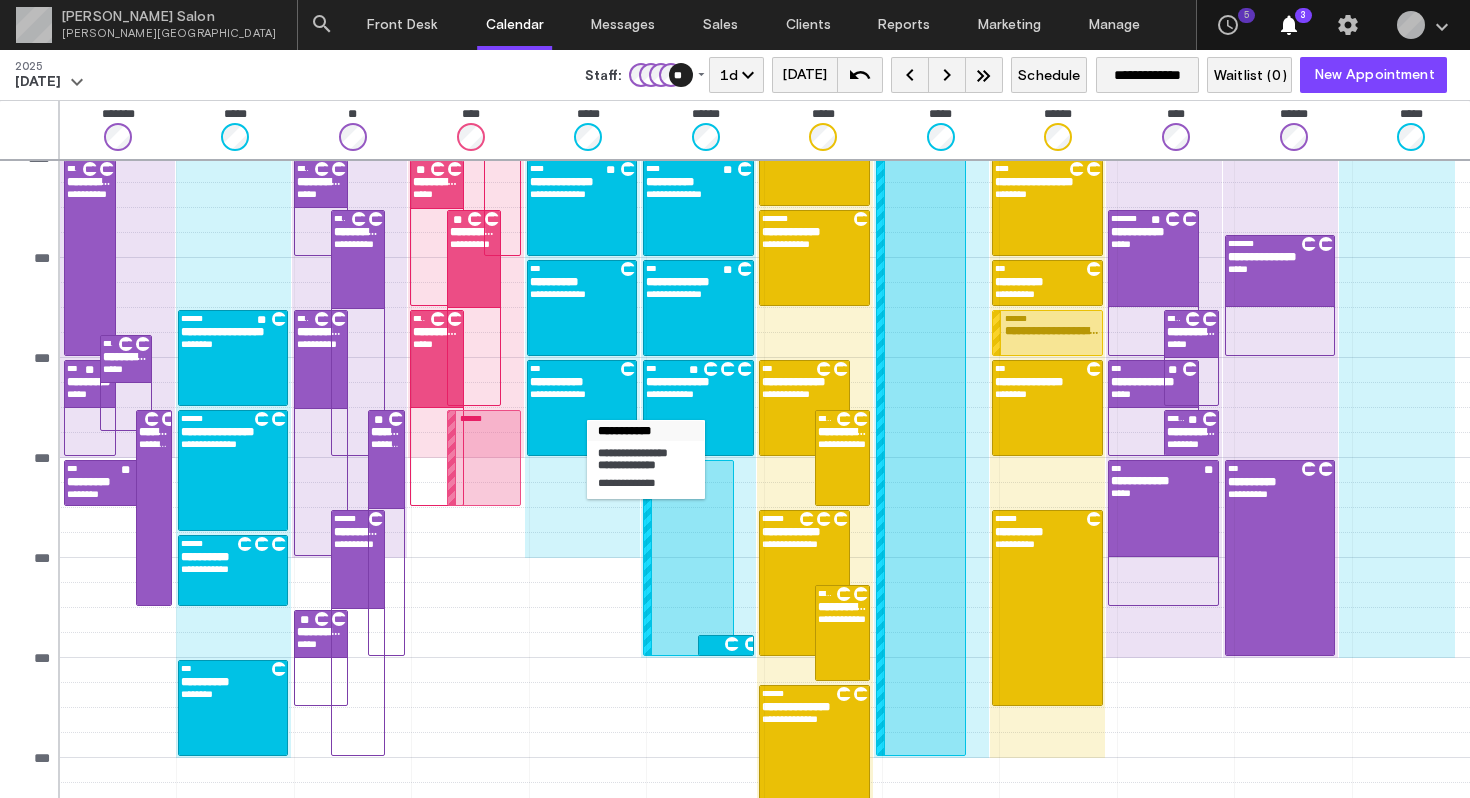 click on "**********" at bounding box center (582, 408) 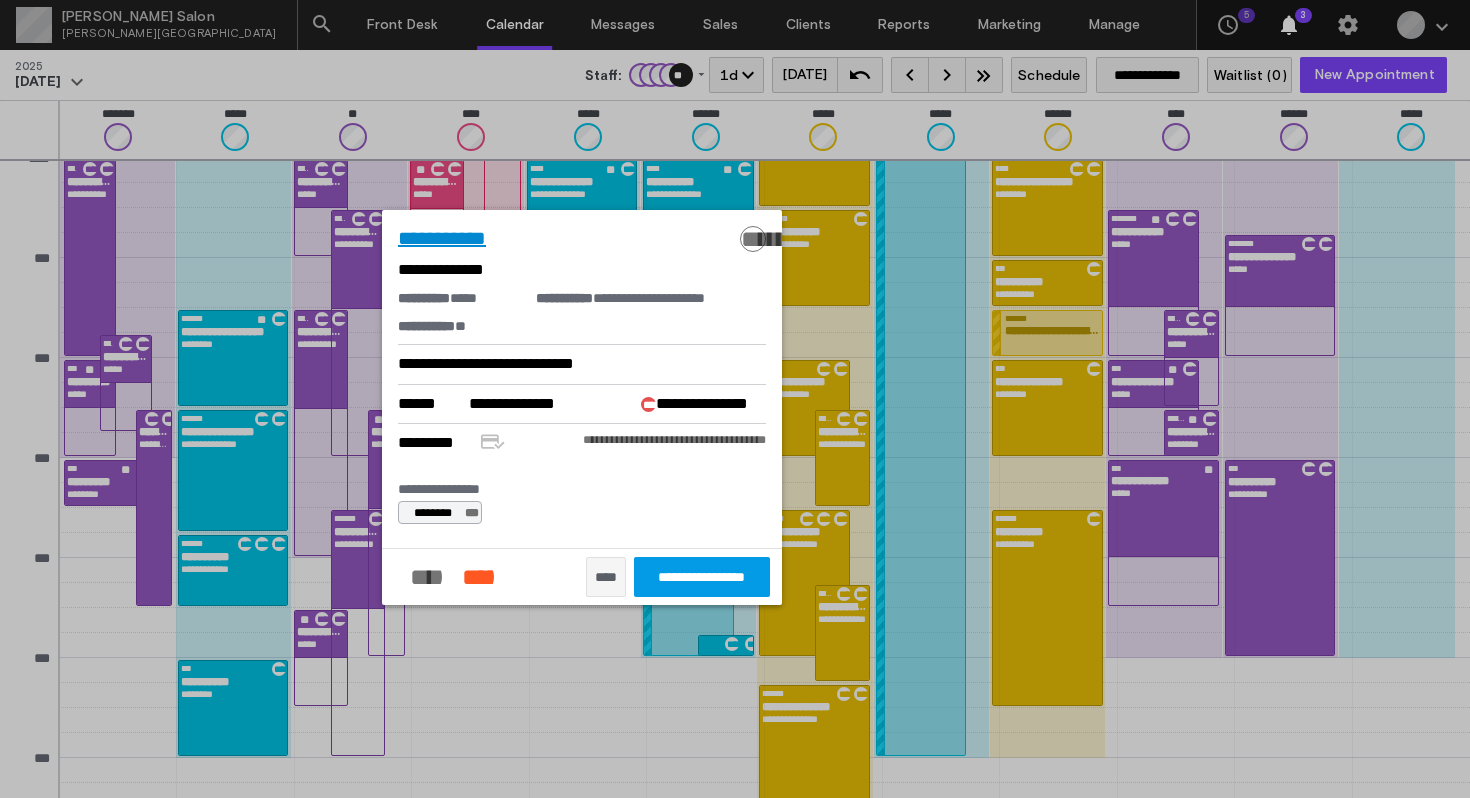 click on "**********" at bounding box center (442, 238) 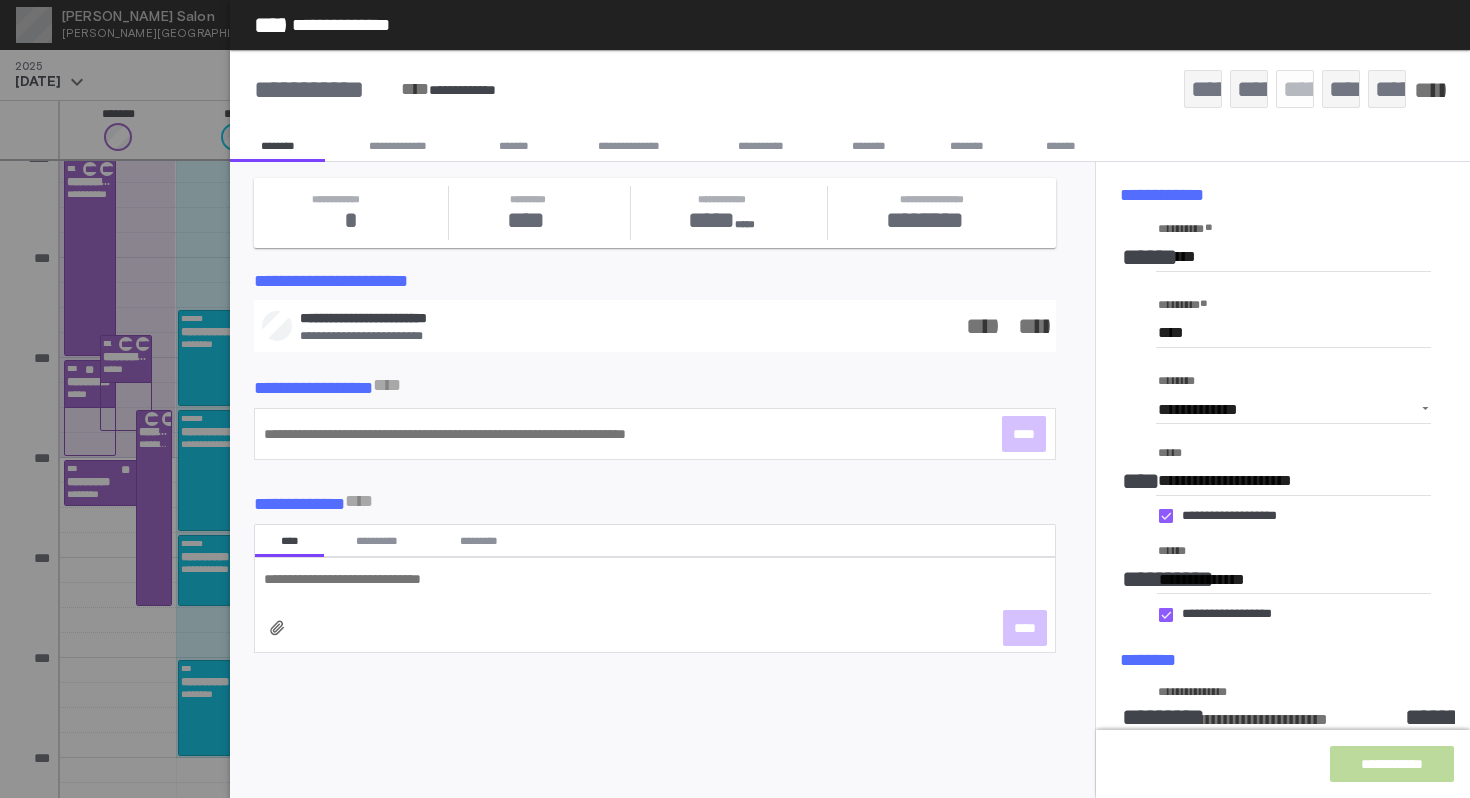 click on "*******" at bounding box center (513, 146) 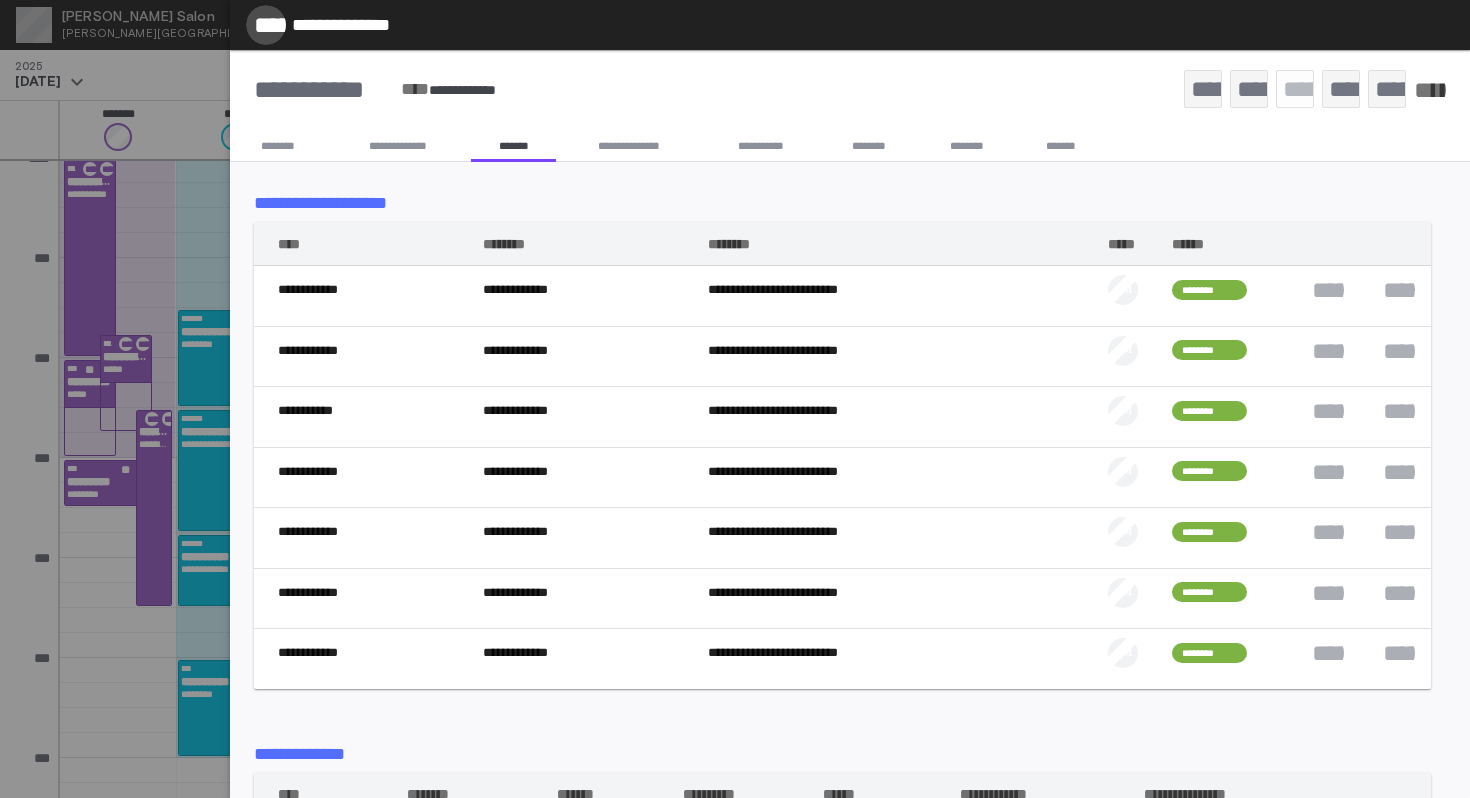 click on "*****" 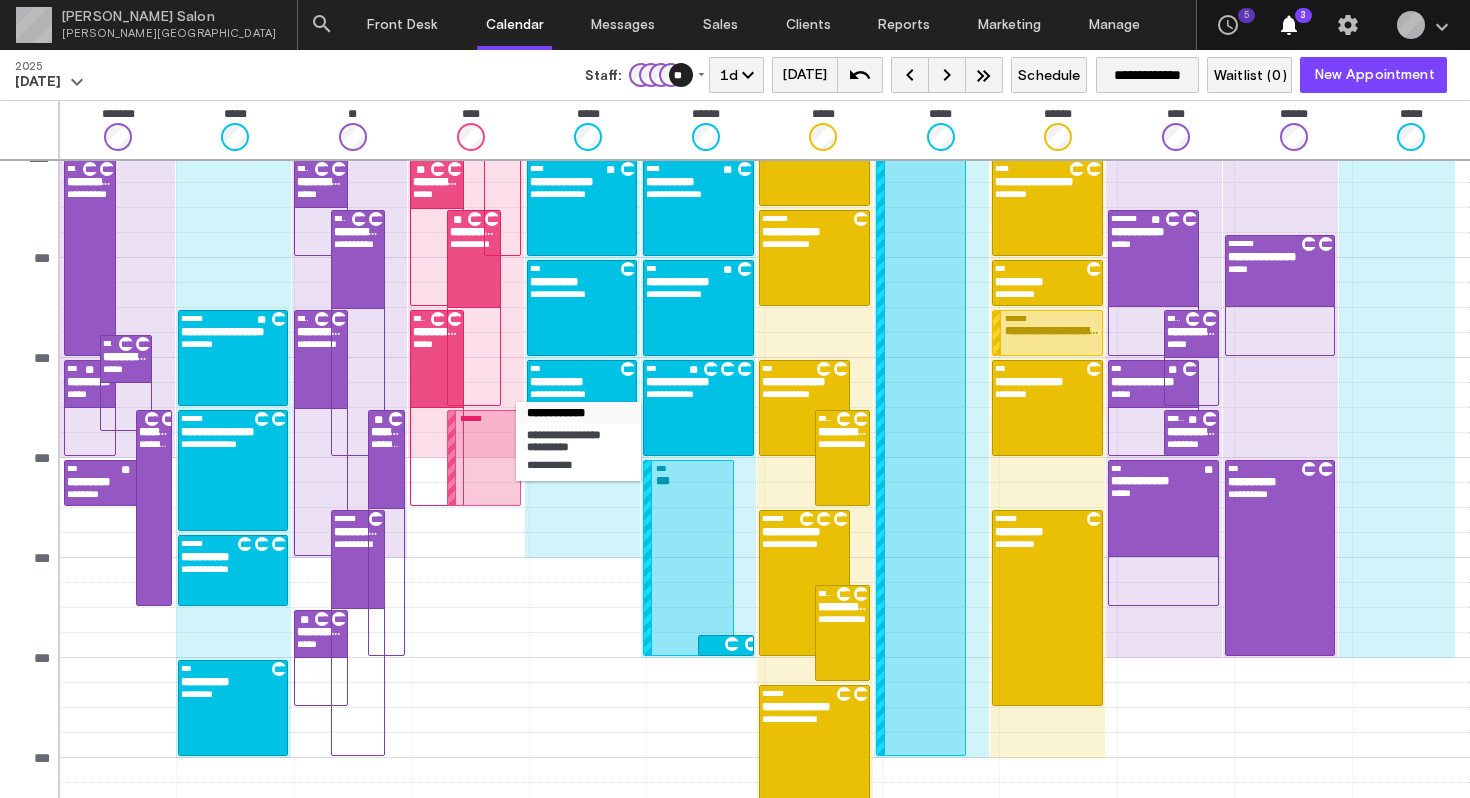 scroll, scrollTop: 518, scrollLeft: 0, axis: vertical 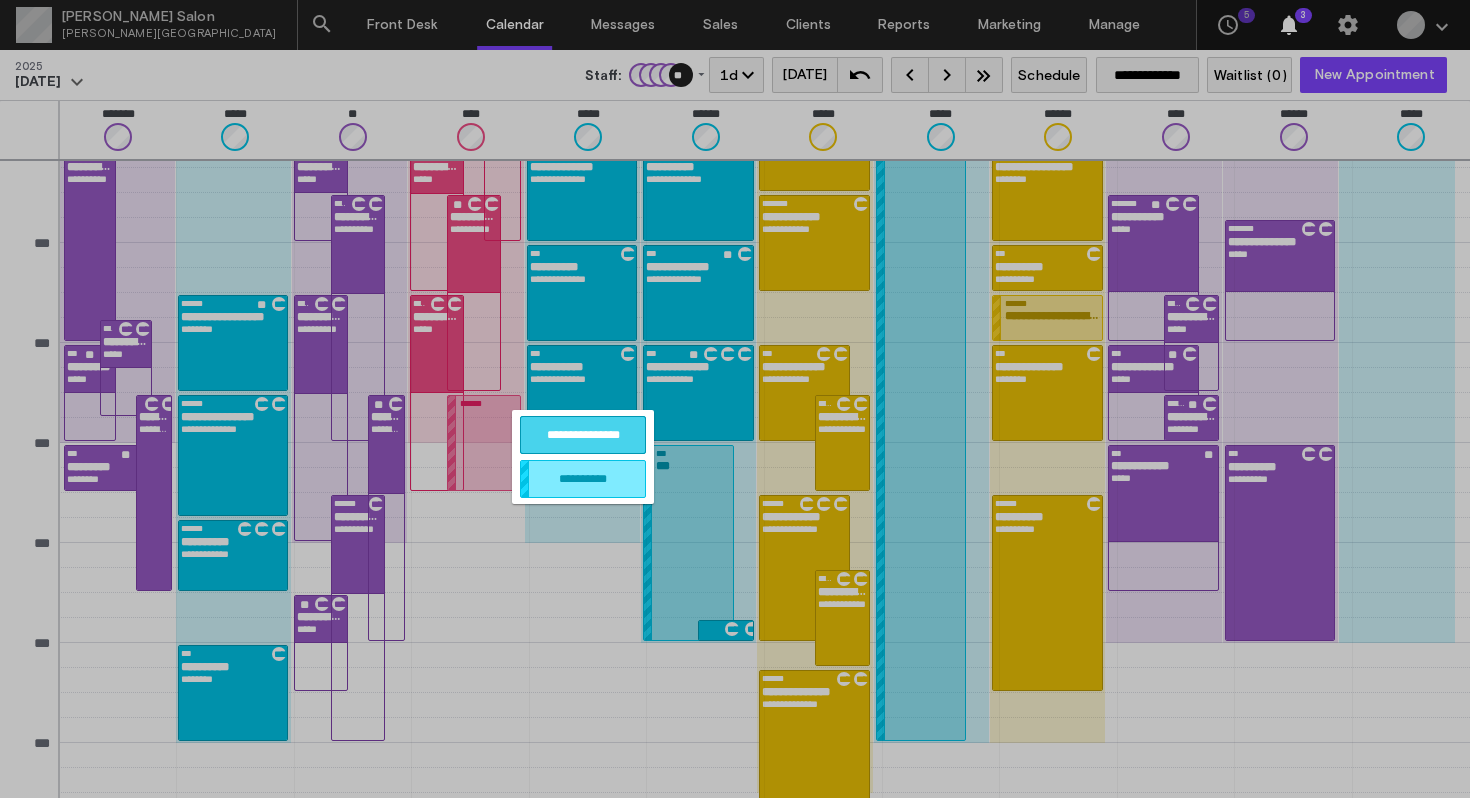 click on "**********" at bounding box center [583, 435] 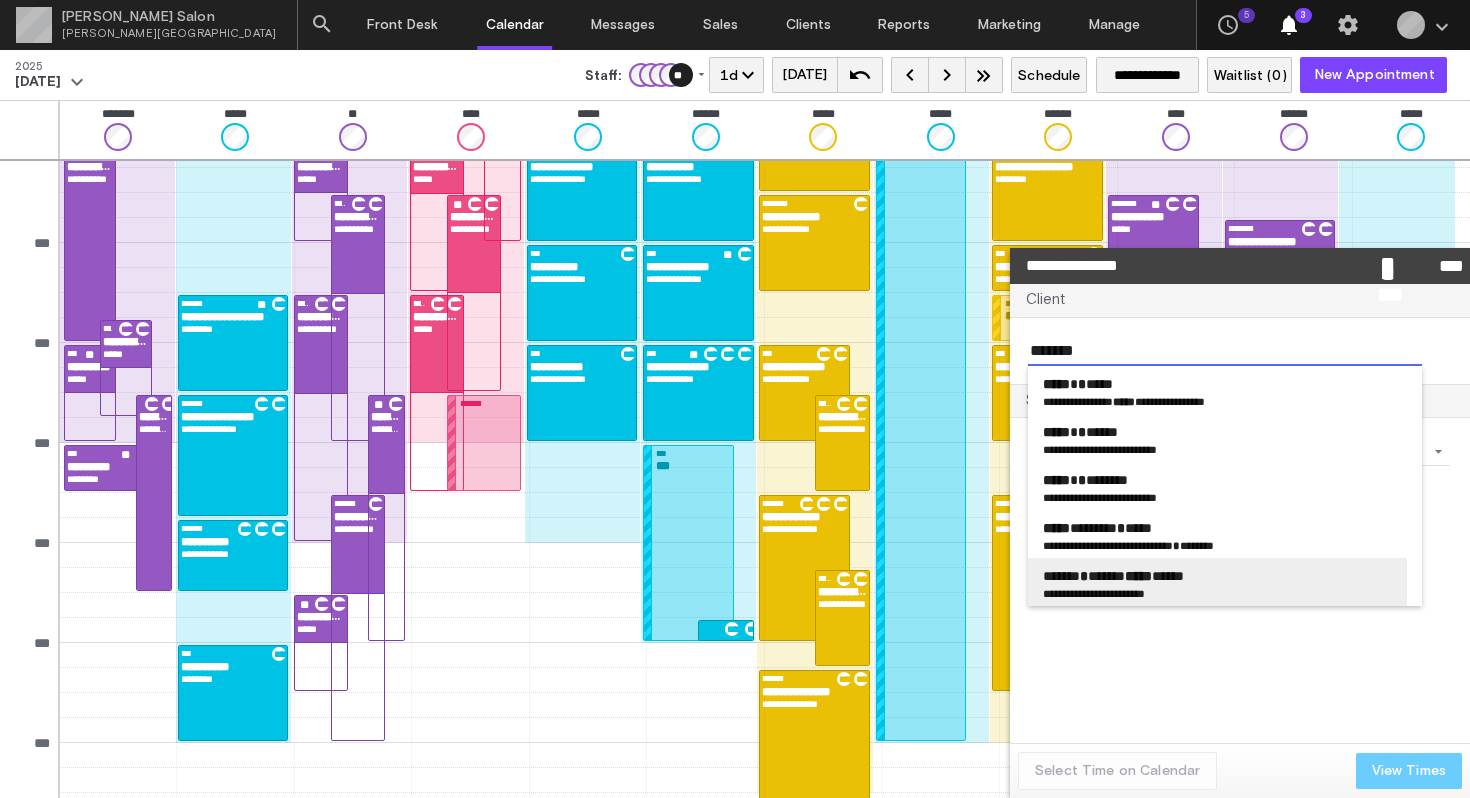 click on "**********" at bounding box center (1065, 593) 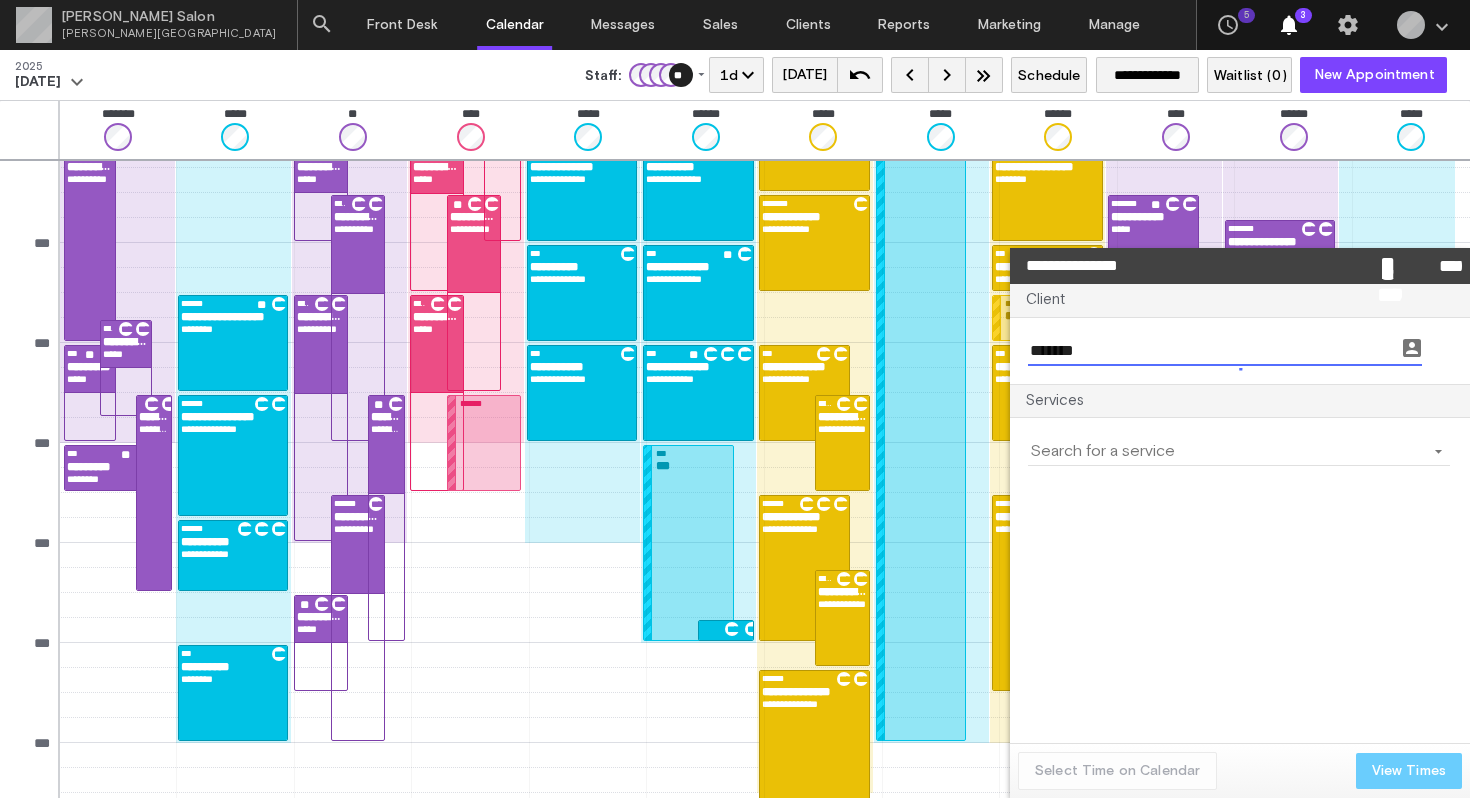 type on "**********" 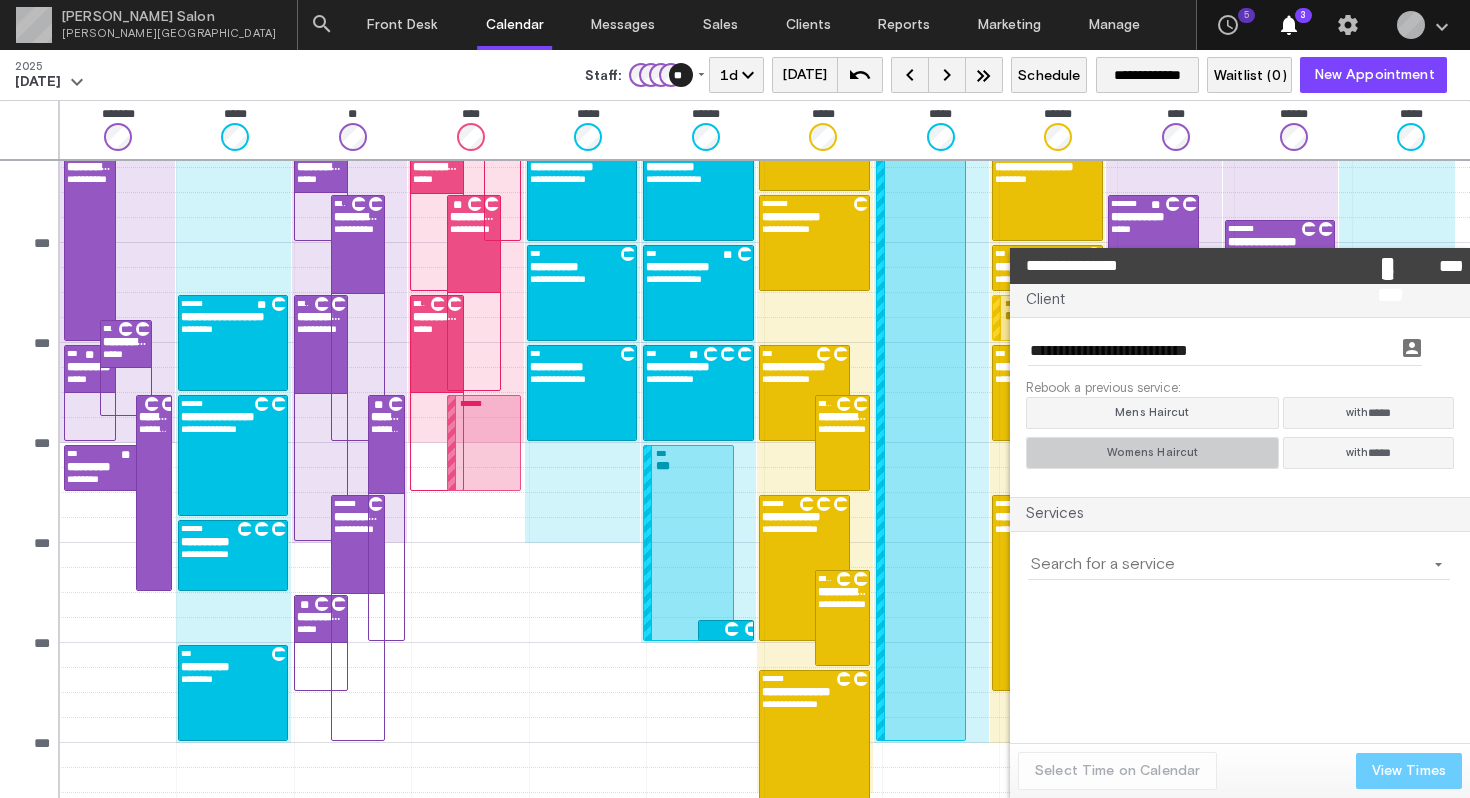 click on "Womens Haircut" 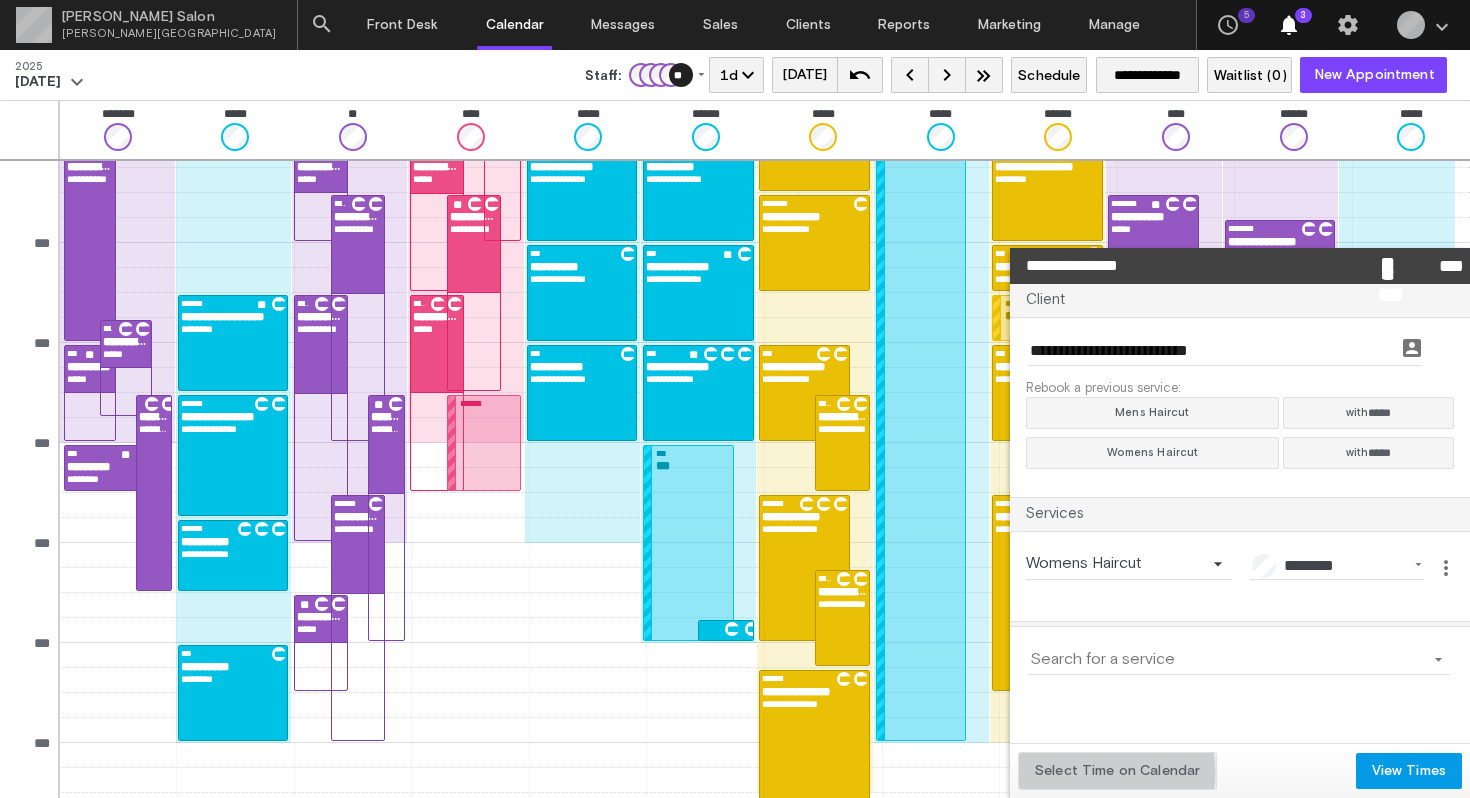 click on "Select Time on Calendar" 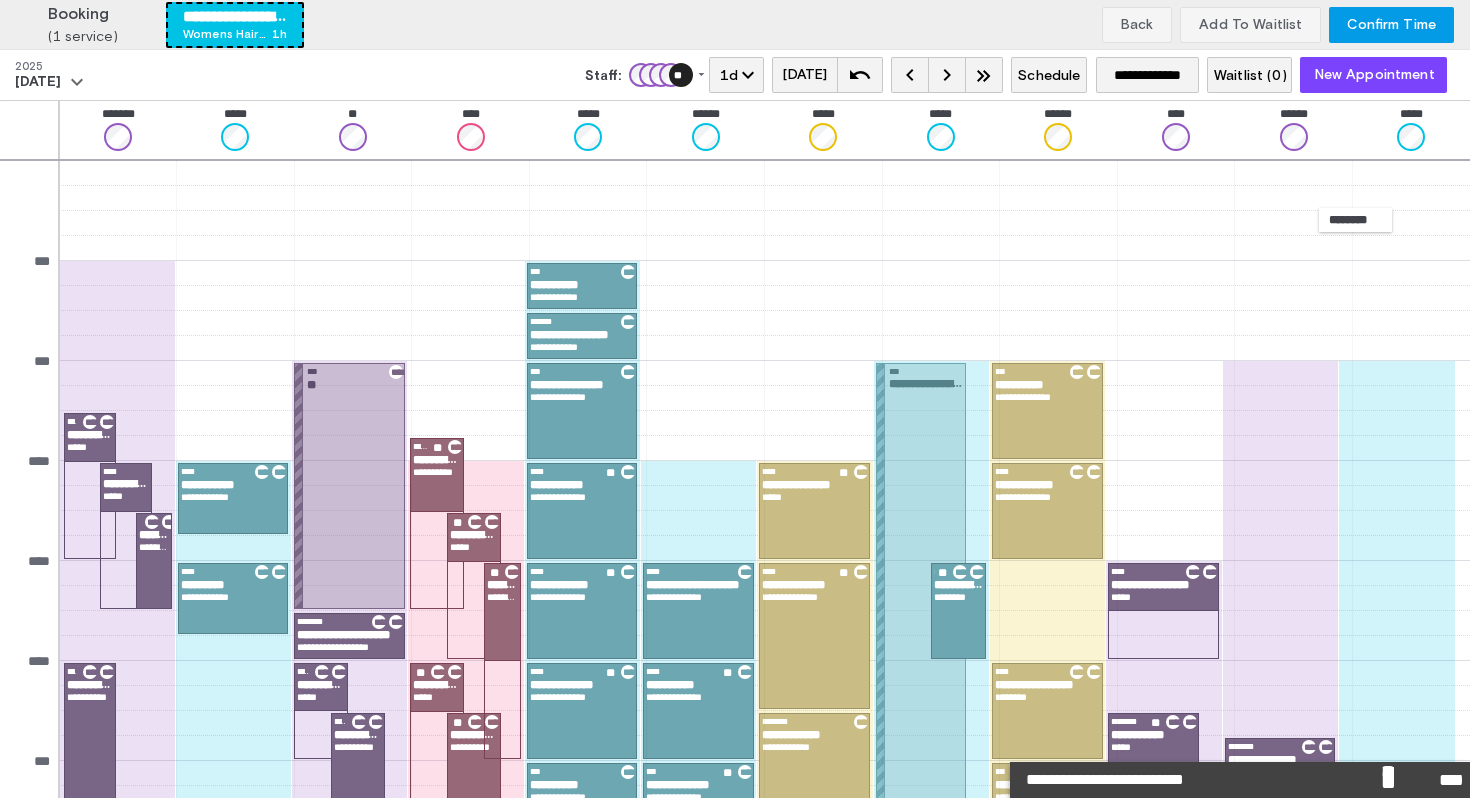 scroll, scrollTop: 518, scrollLeft: 0, axis: vertical 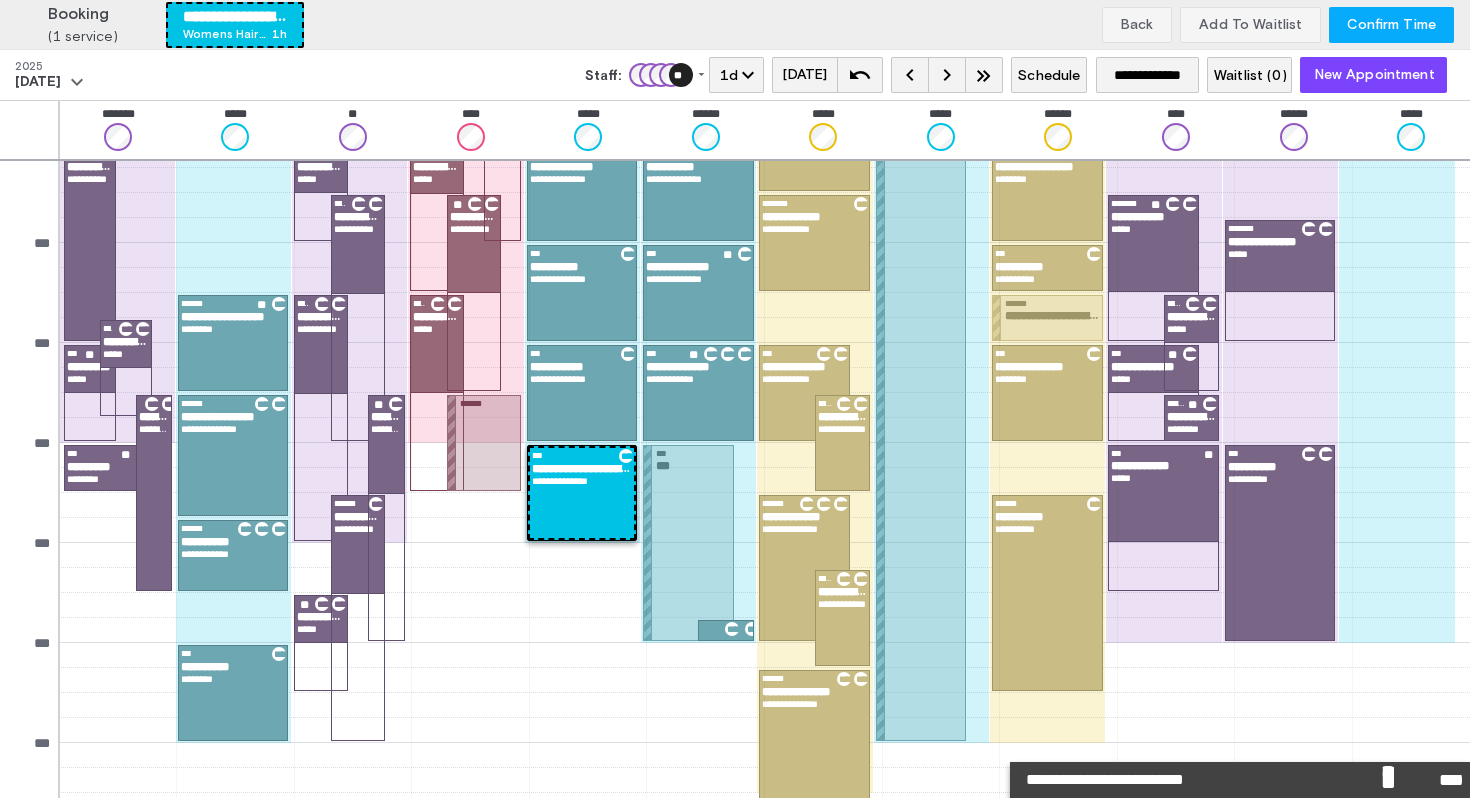 click on "Confirm Time" at bounding box center (1391, 25) 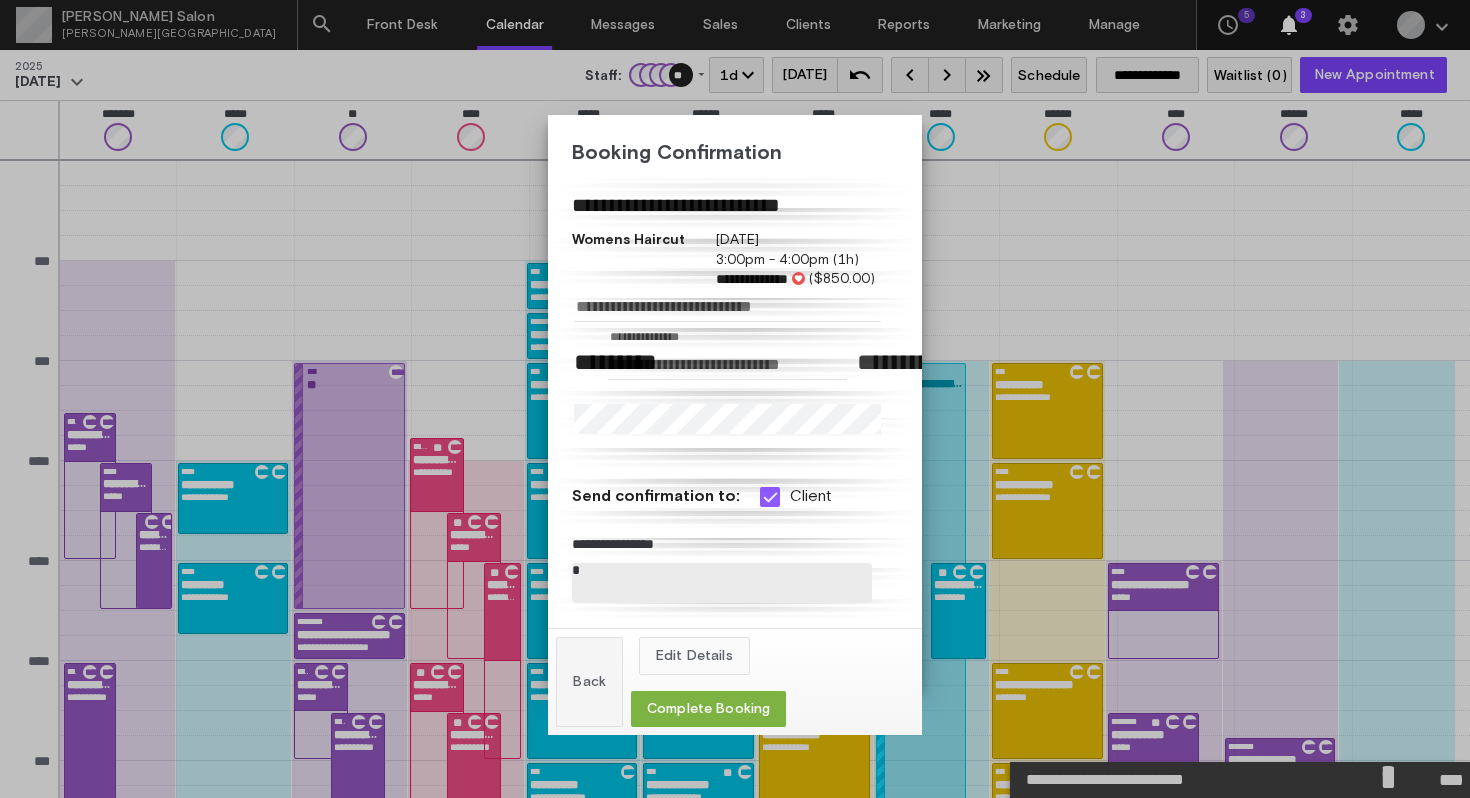 scroll, scrollTop: 518, scrollLeft: 0, axis: vertical 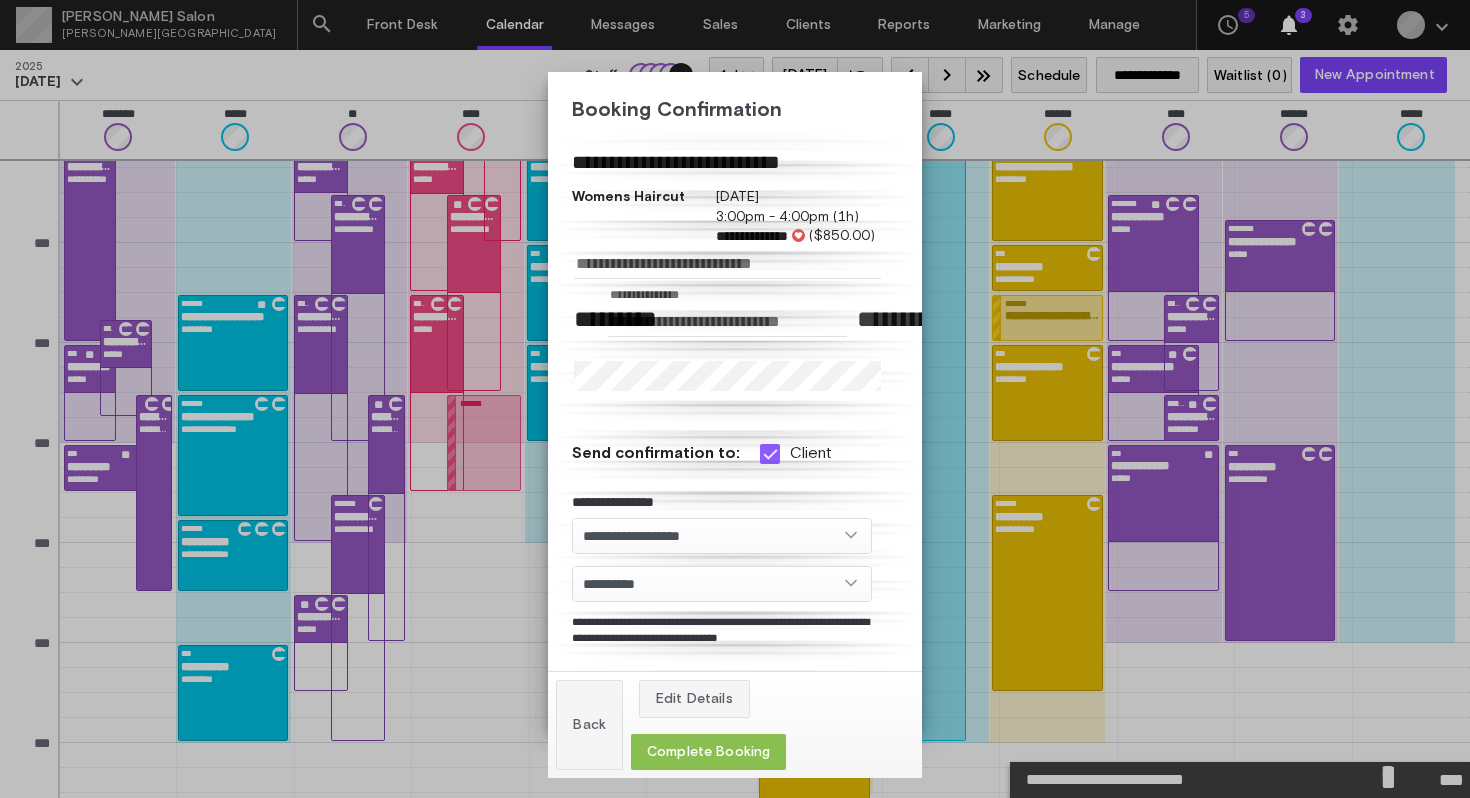 click on "Complete Booking" 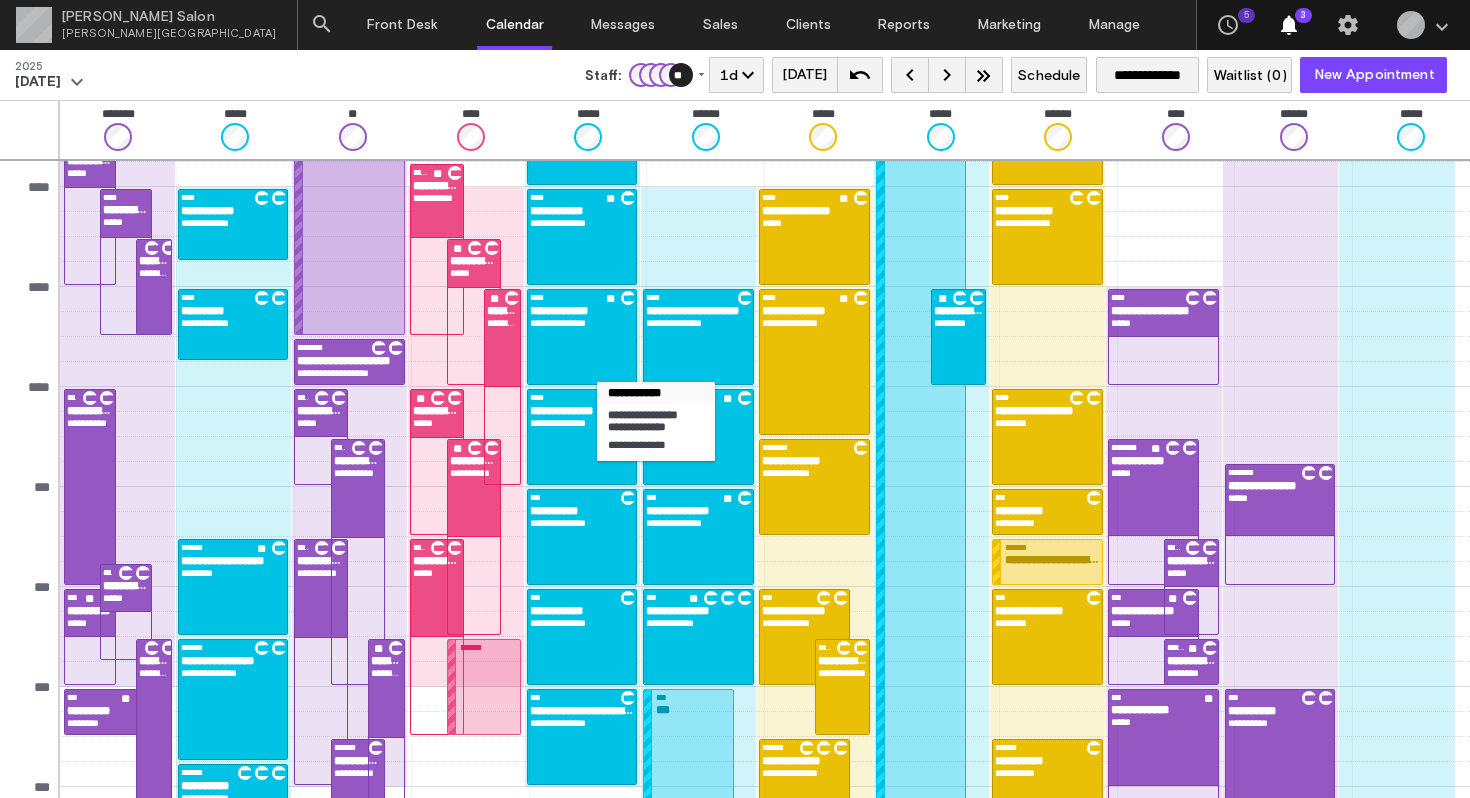 scroll, scrollTop: 268, scrollLeft: 0, axis: vertical 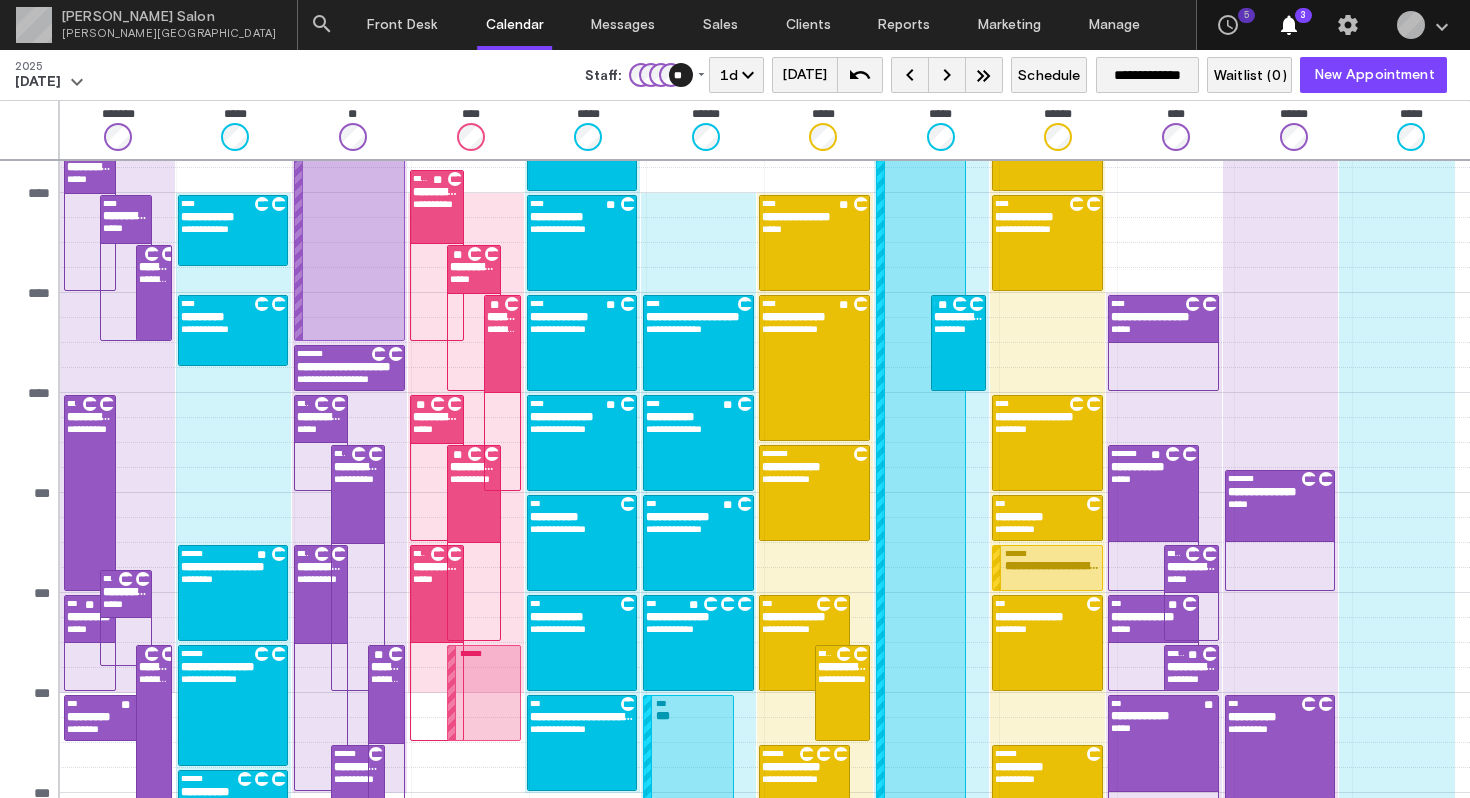 click on "**********" at bounding box center [582, 329] 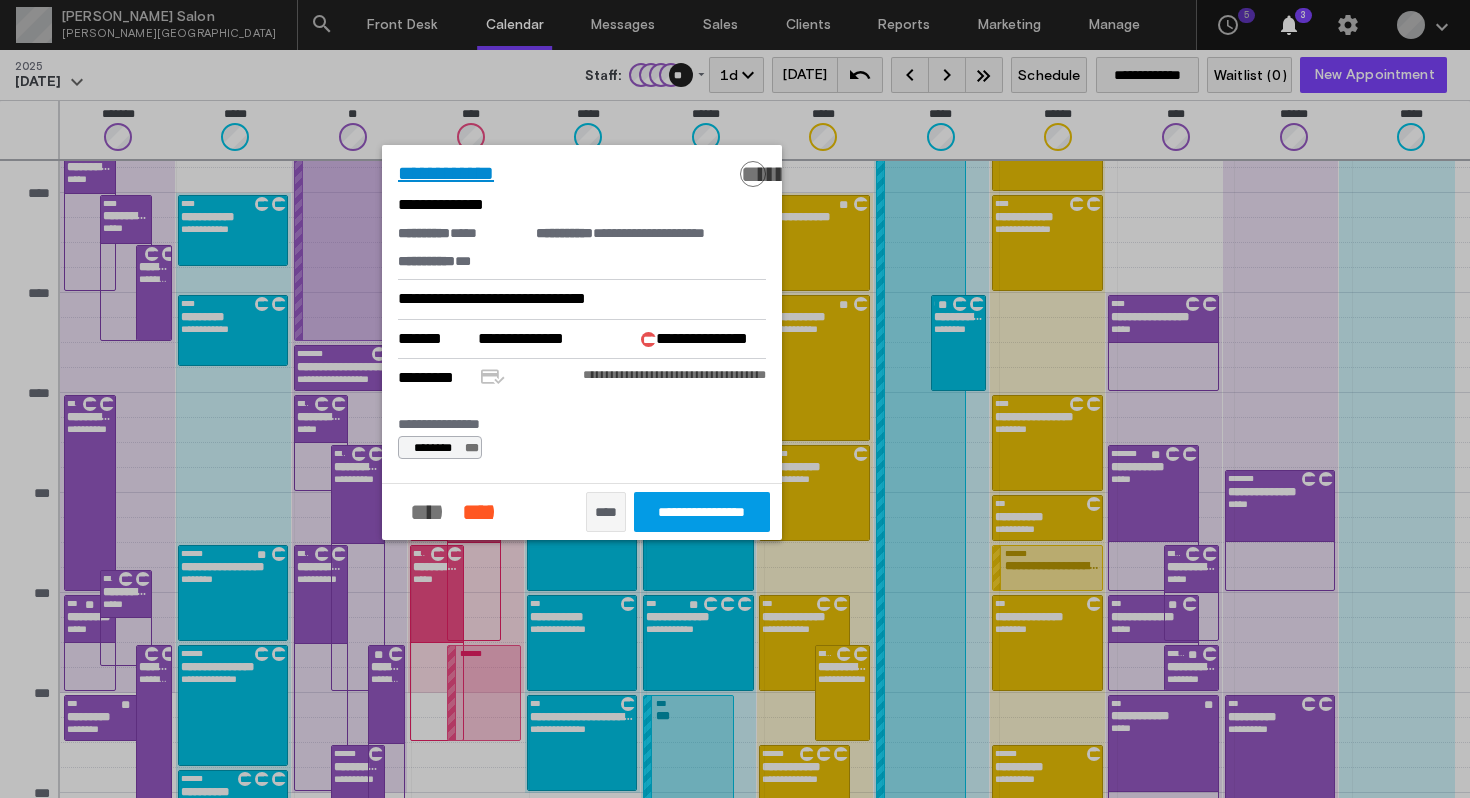 click on "**********" at bounding box center (446, 173) 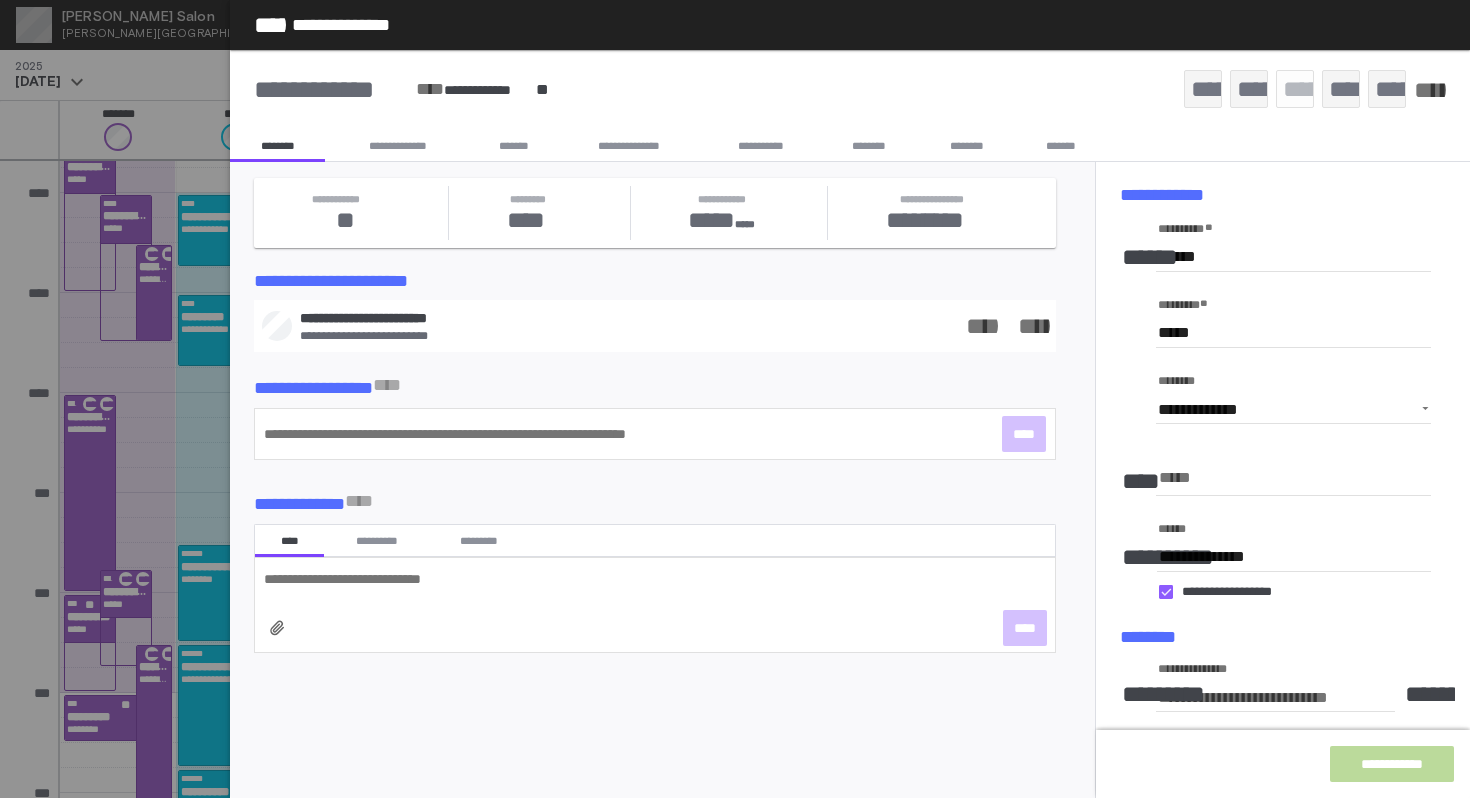 click on "*******" at bounding box center [513, 146] 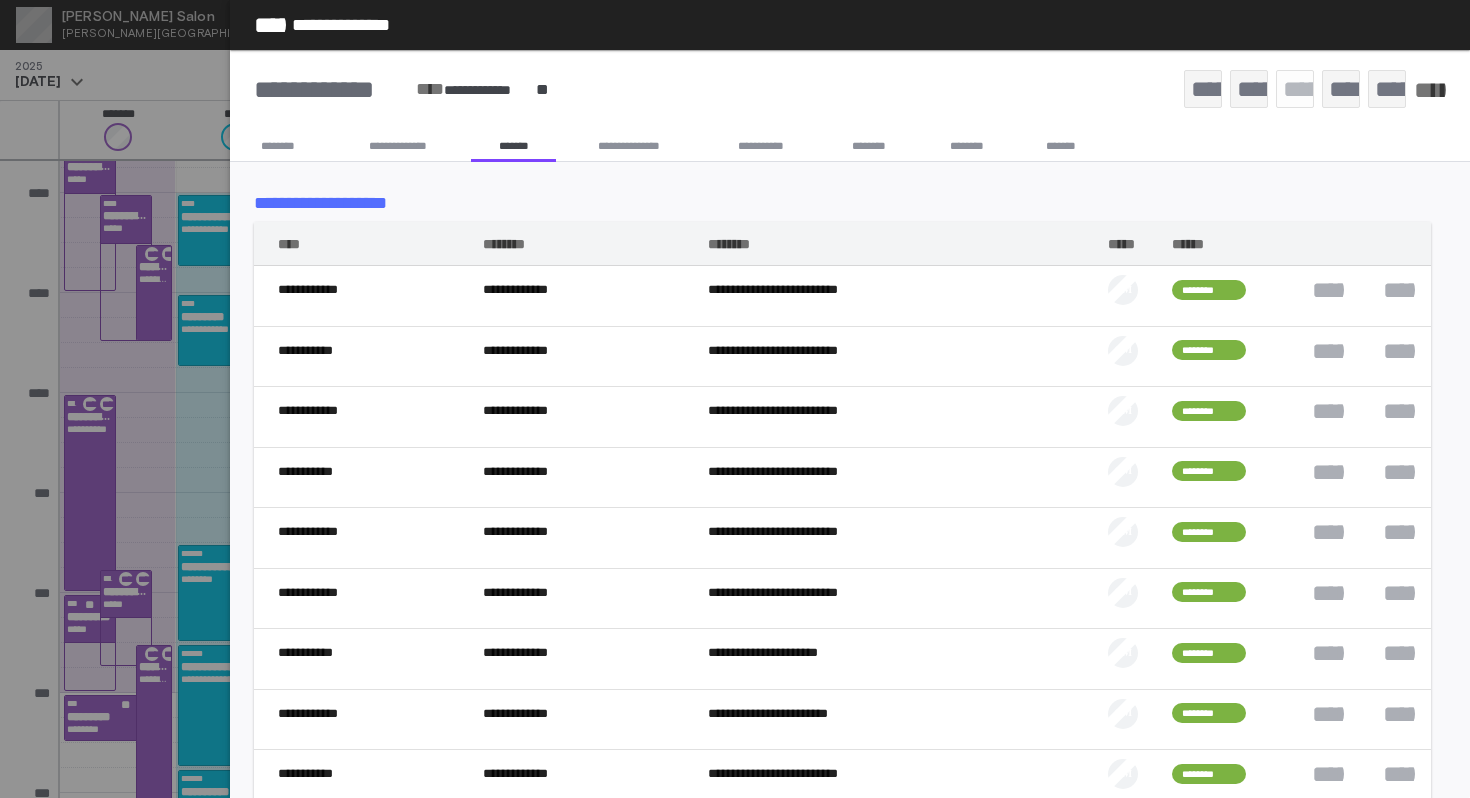 click on "*****" 